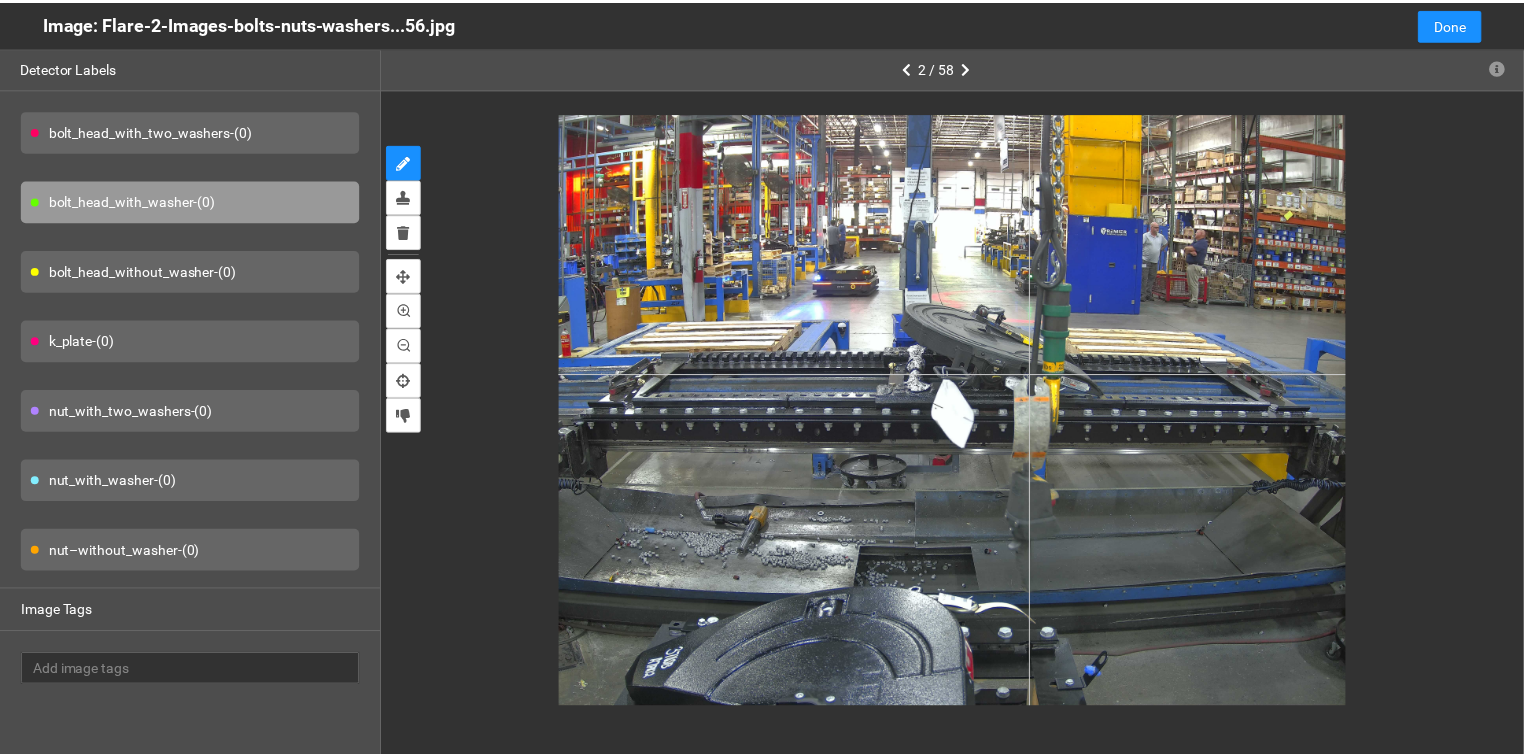scroll, scrollTop: 0, scrollLeft: 0, axis: both 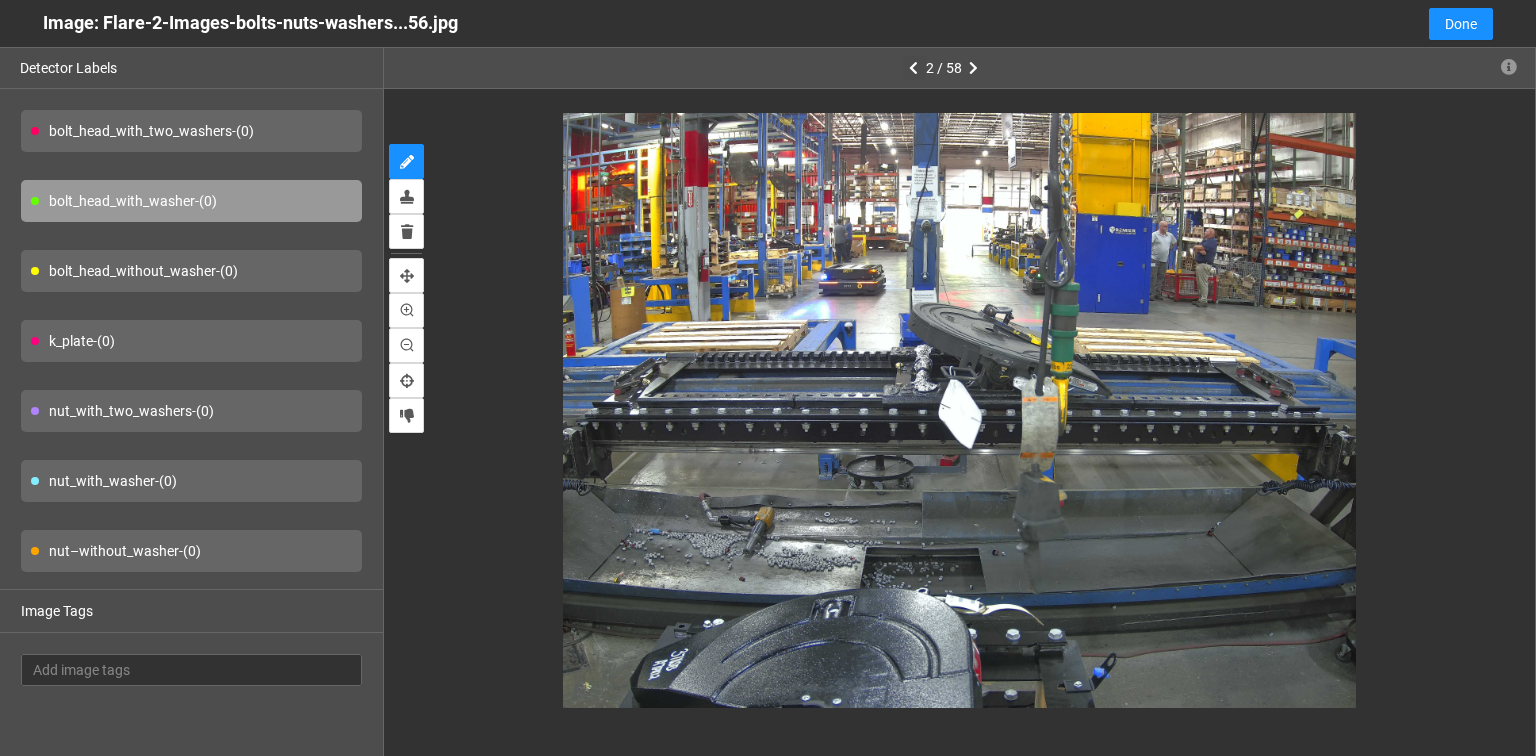 click at bounding box center (913, 68) 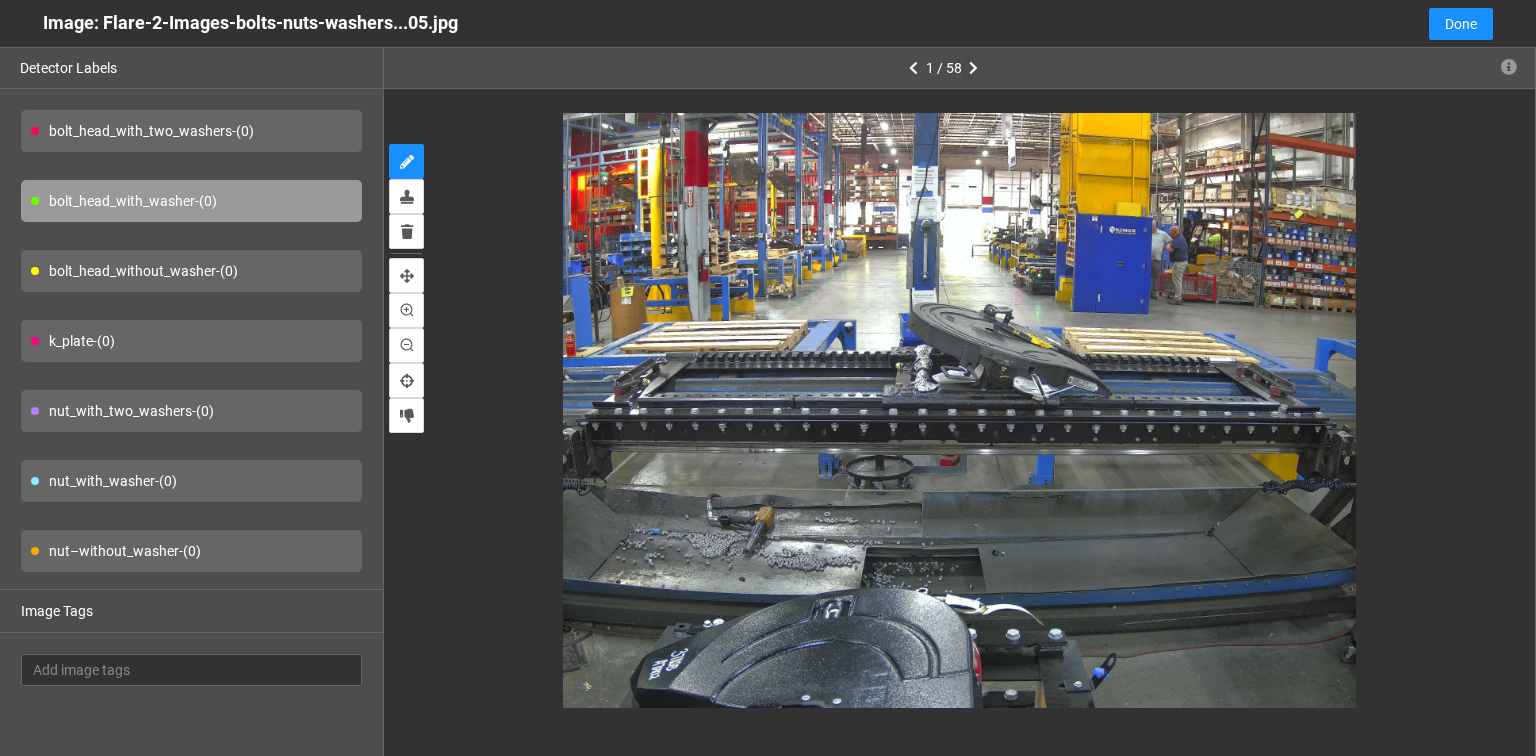 click at bounding box center [973, 68] 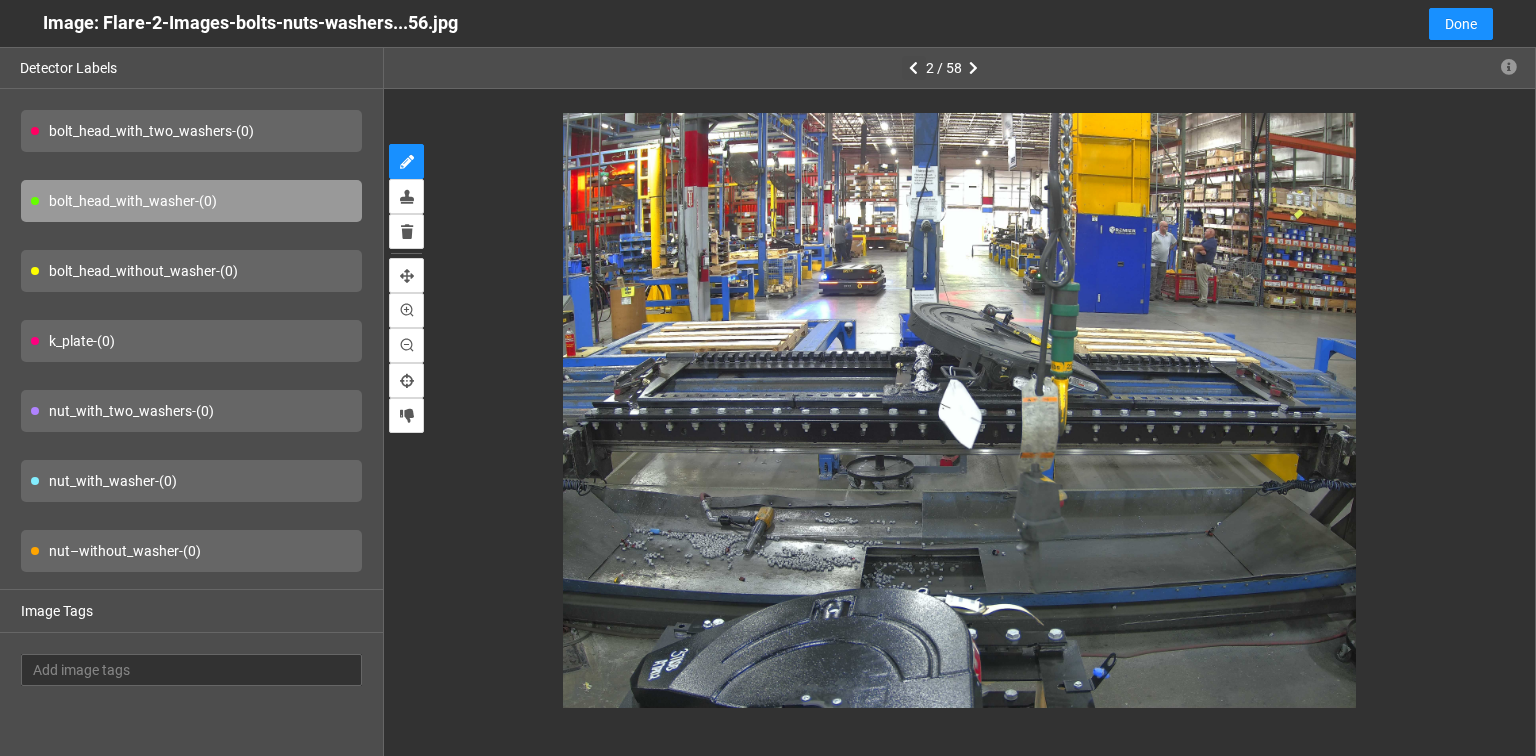 click at bounding box center [913, 68] 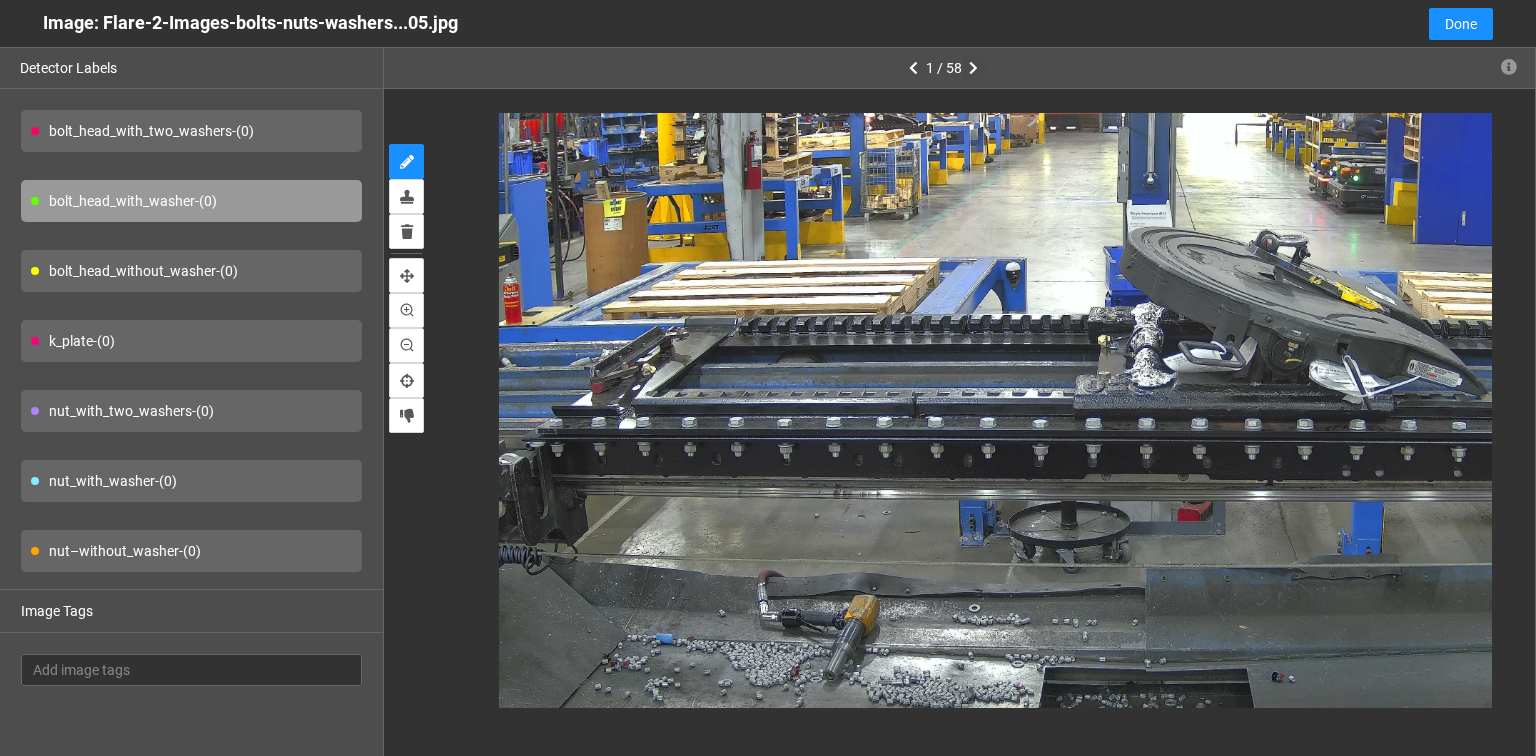 click at bounding box center (973, 68) 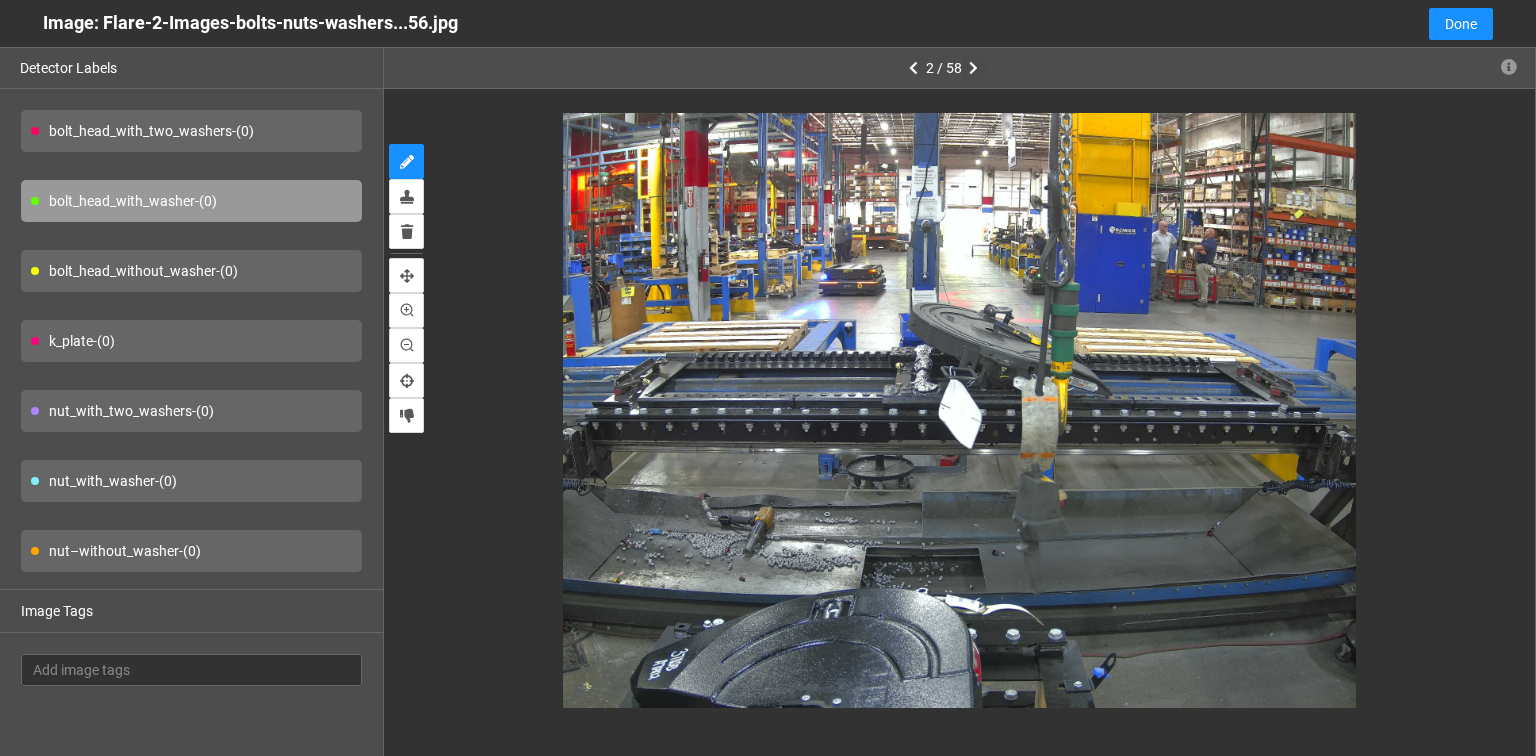 click at bounding box center [973, 68] 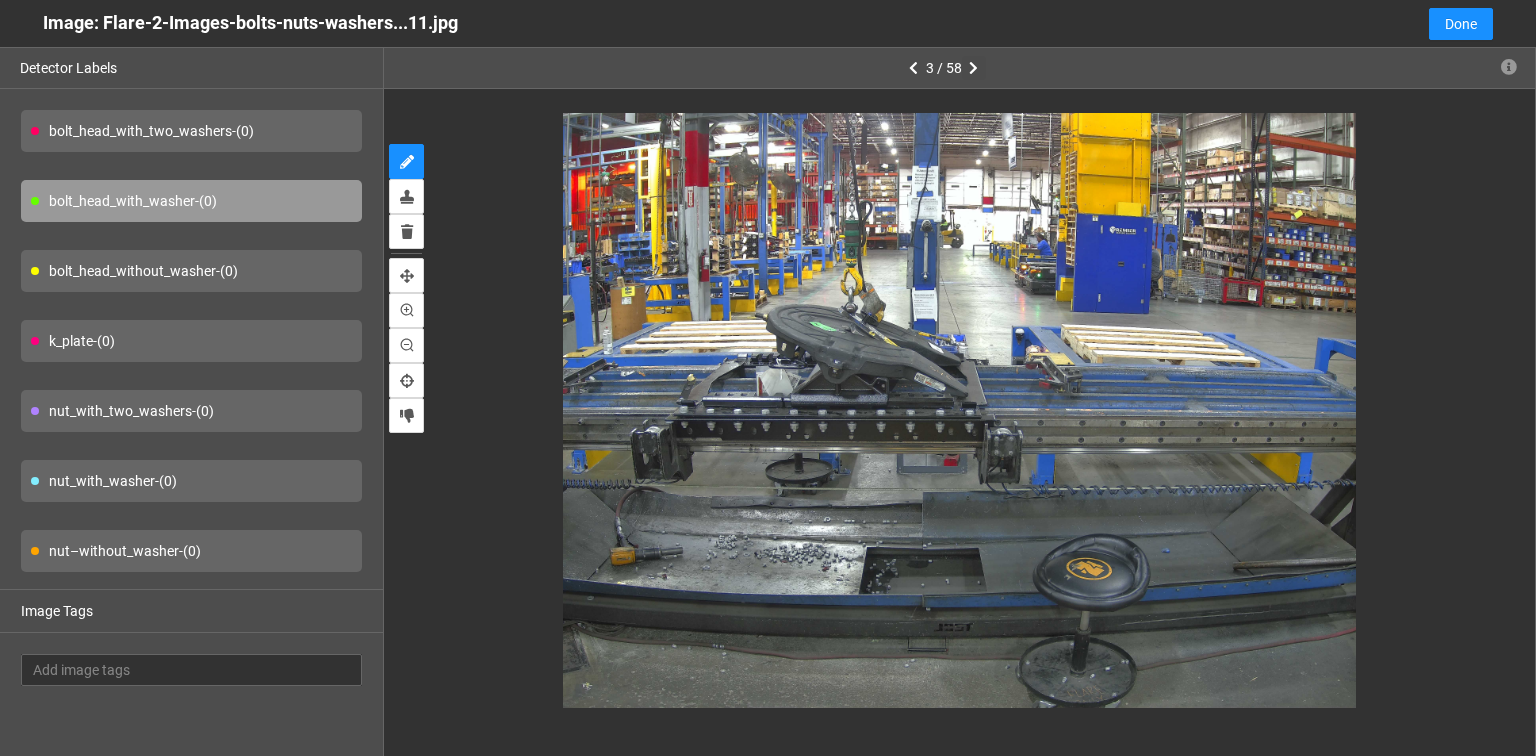 click at bounding box center [973, 68] 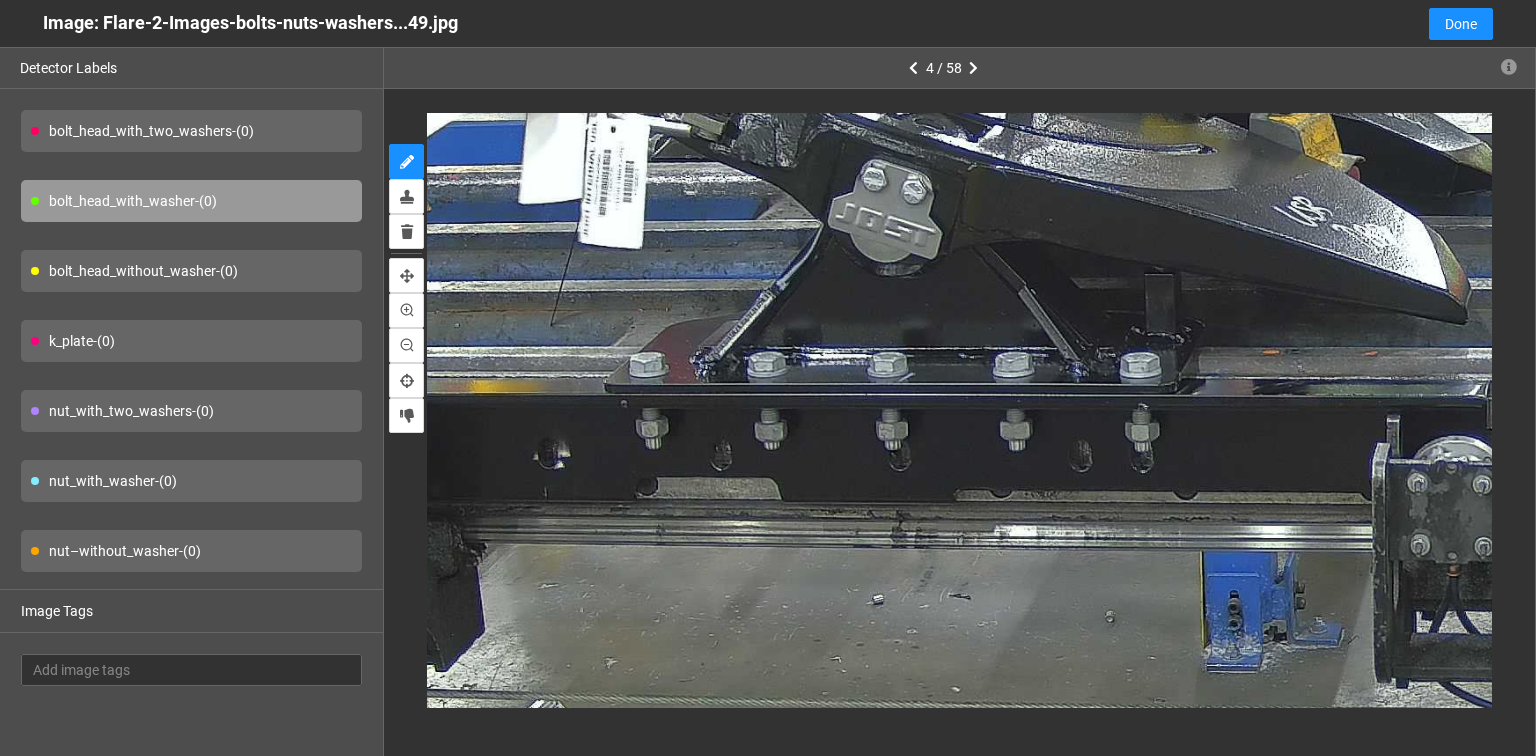 click on "bolt_head_with_washer  -  (0)" at bounding box center (191, 201) 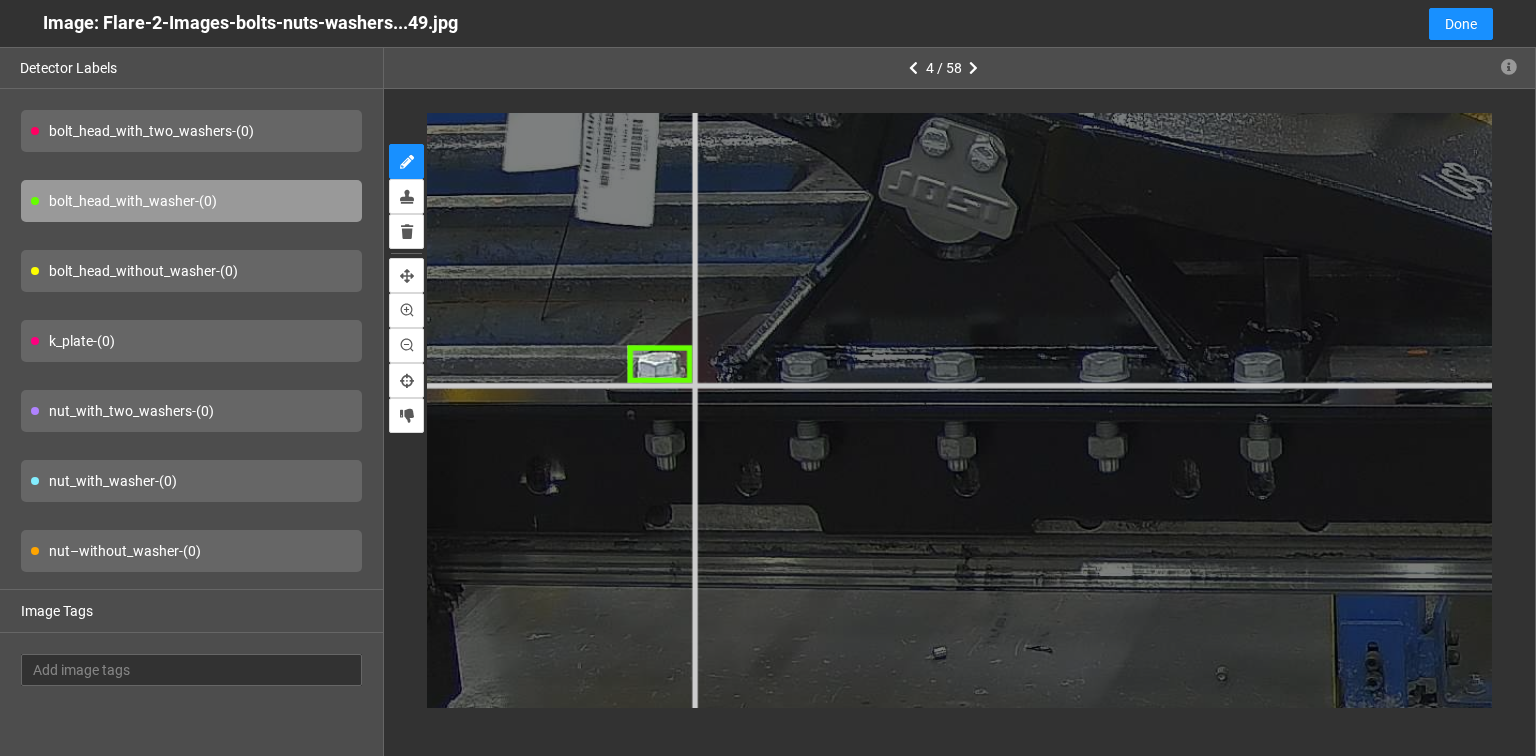 click at bounding box center [2093, 363] 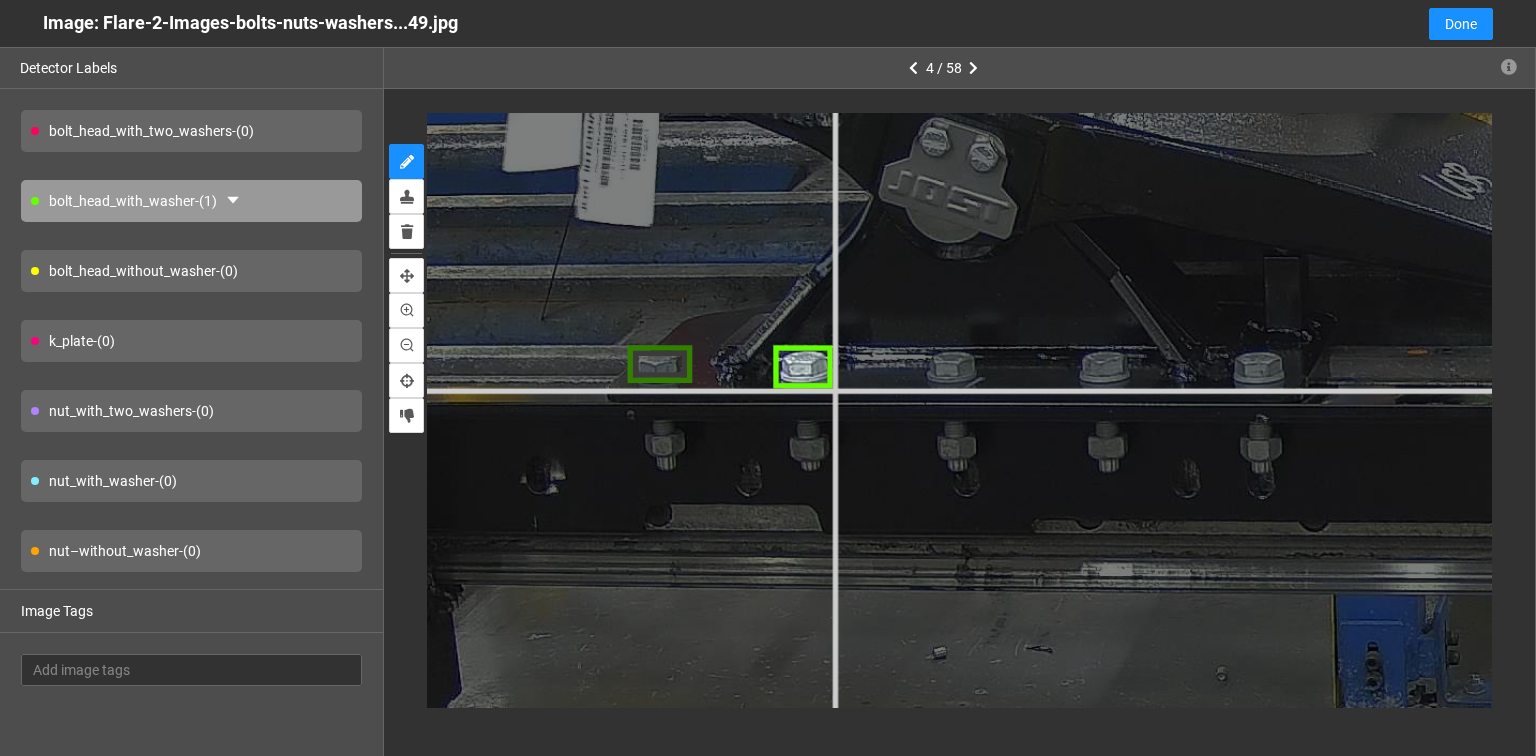 click at bounding box center [2093, 363] 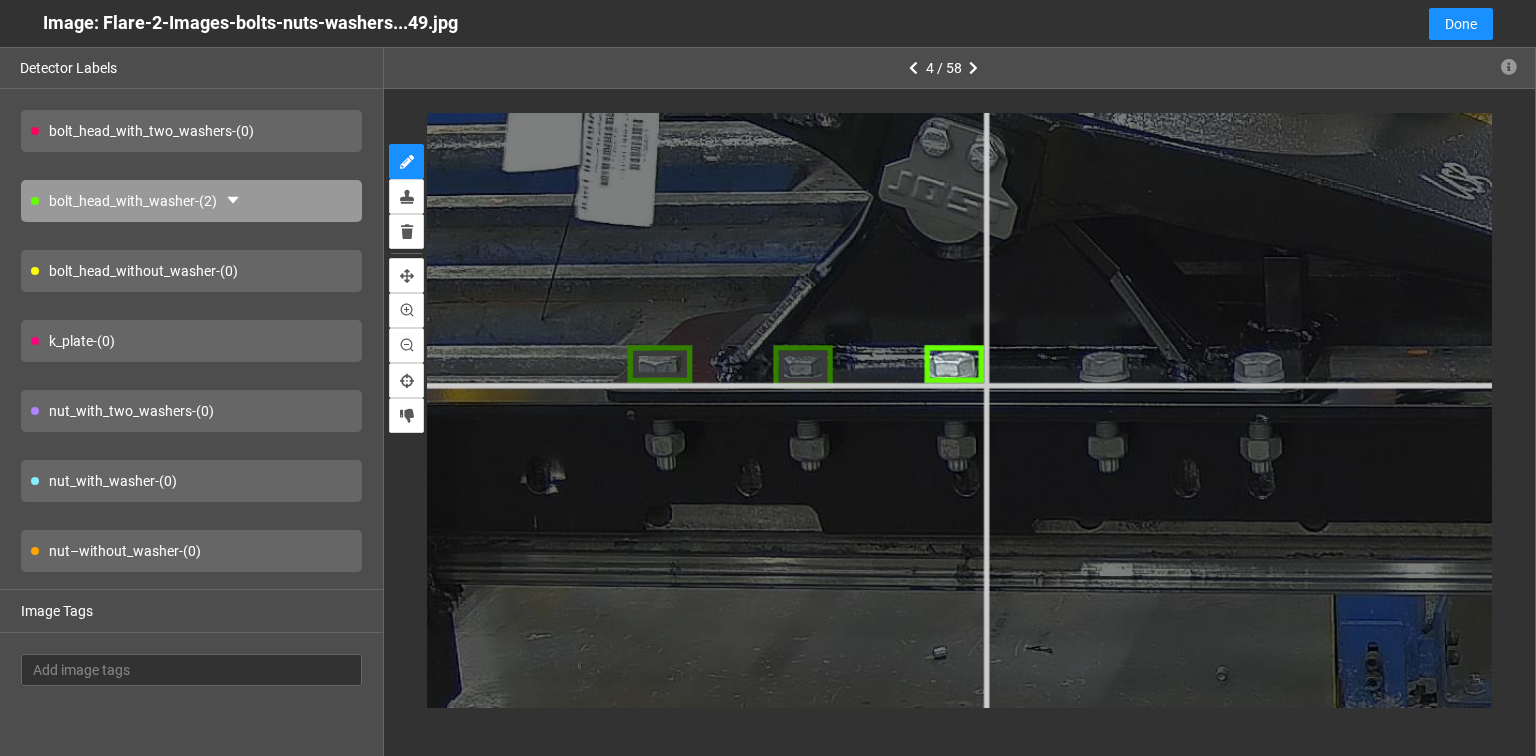 click at bounding box center (2093, 363) 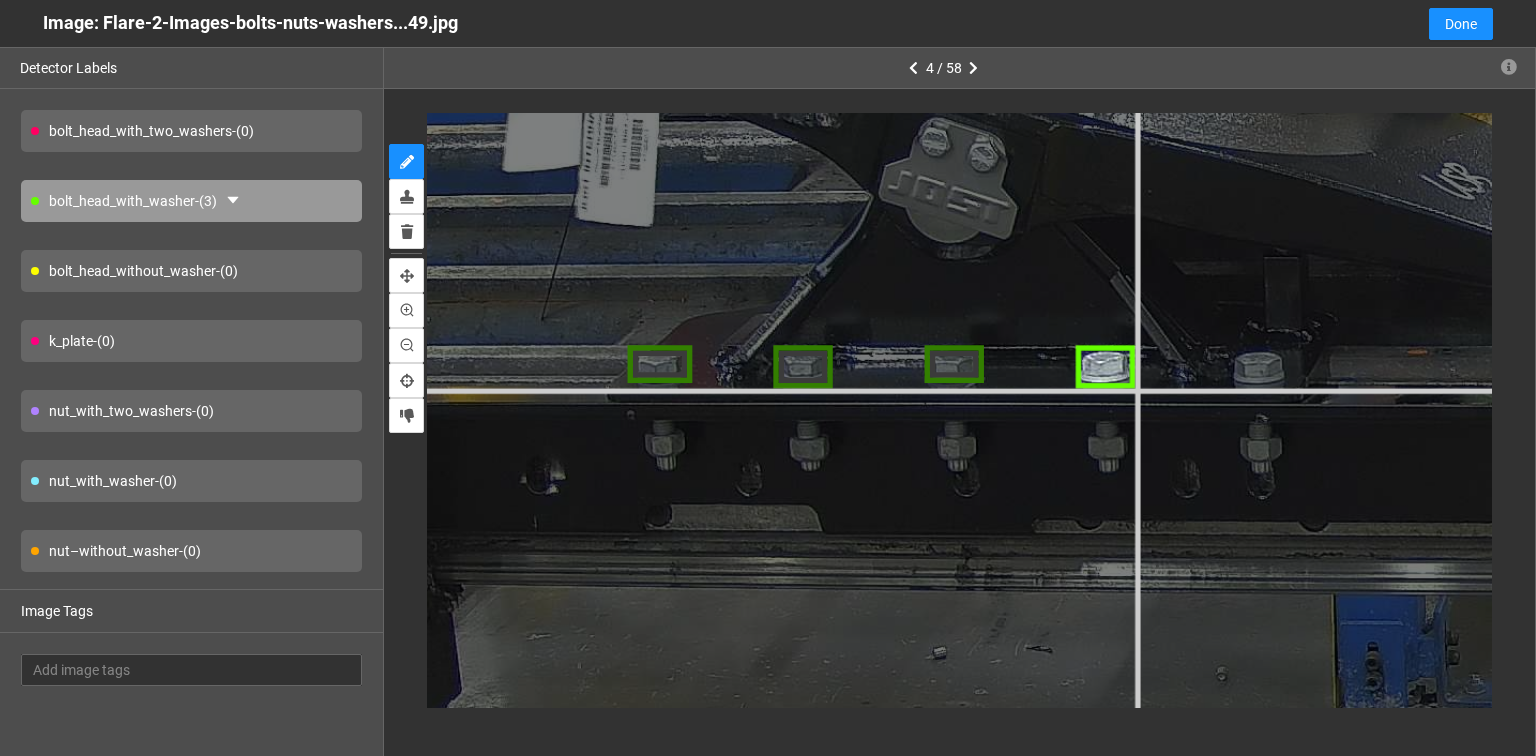 click at bounding box center [2093, 363] 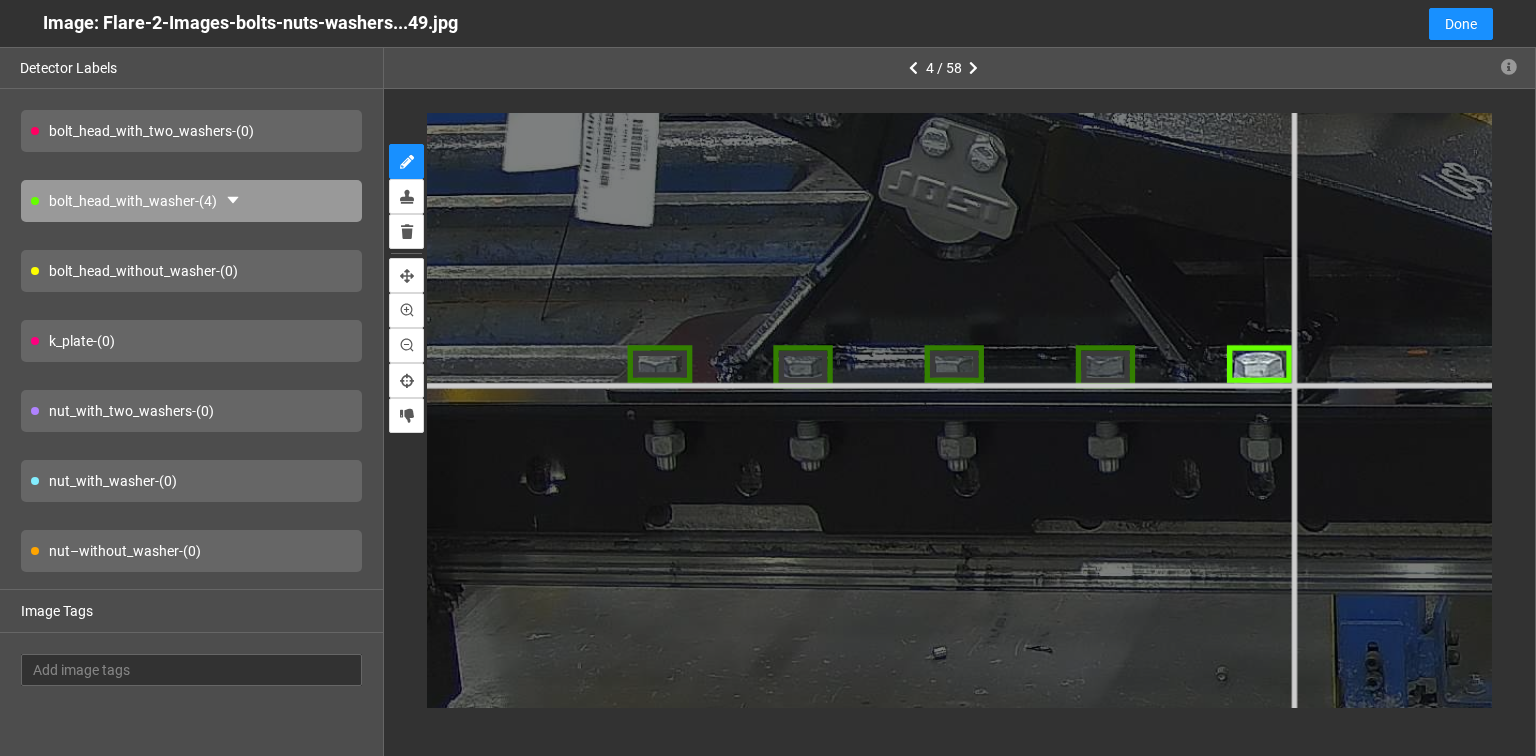 click at bounding box center (2093, 363) 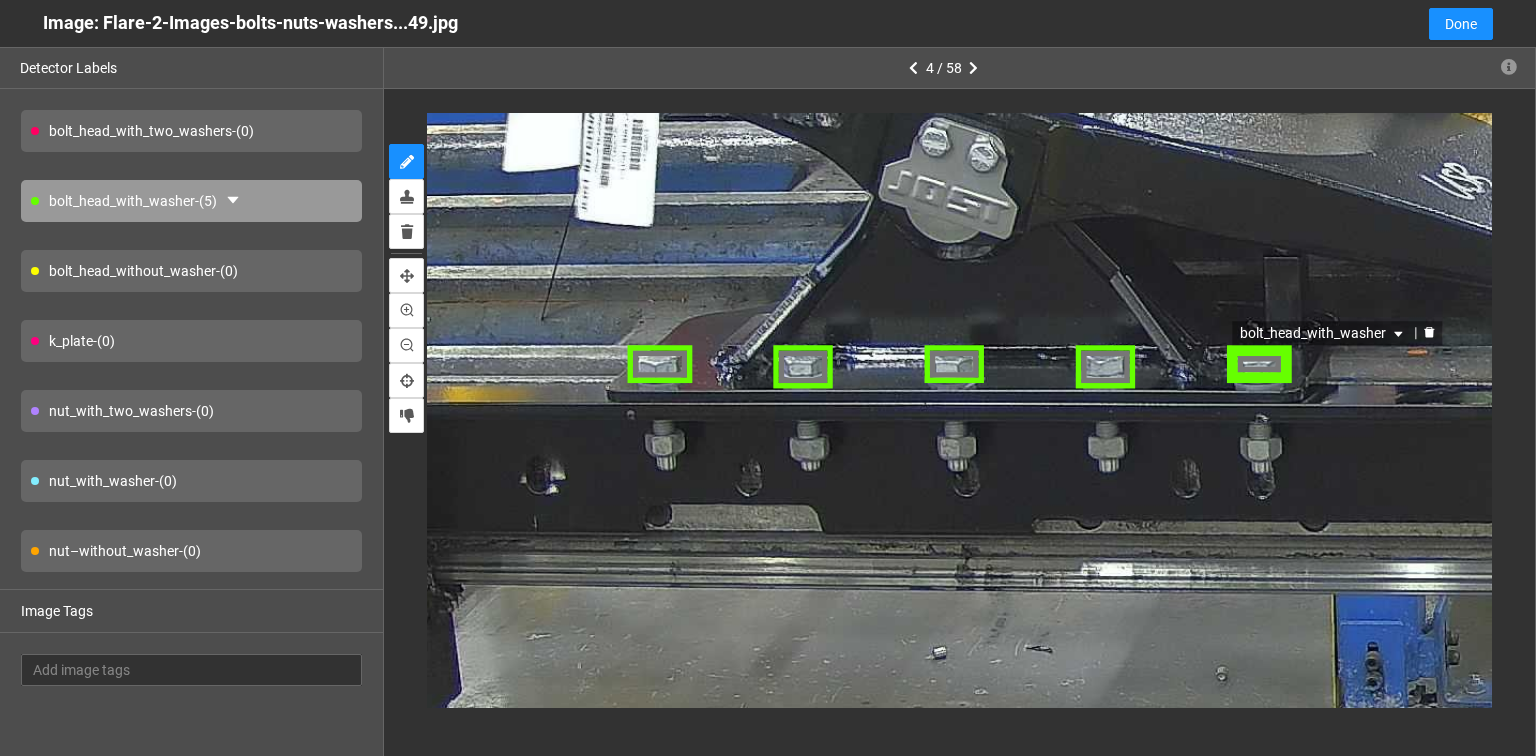 click on "bolt_head_with_washer" at bounding box center (1259, 364) 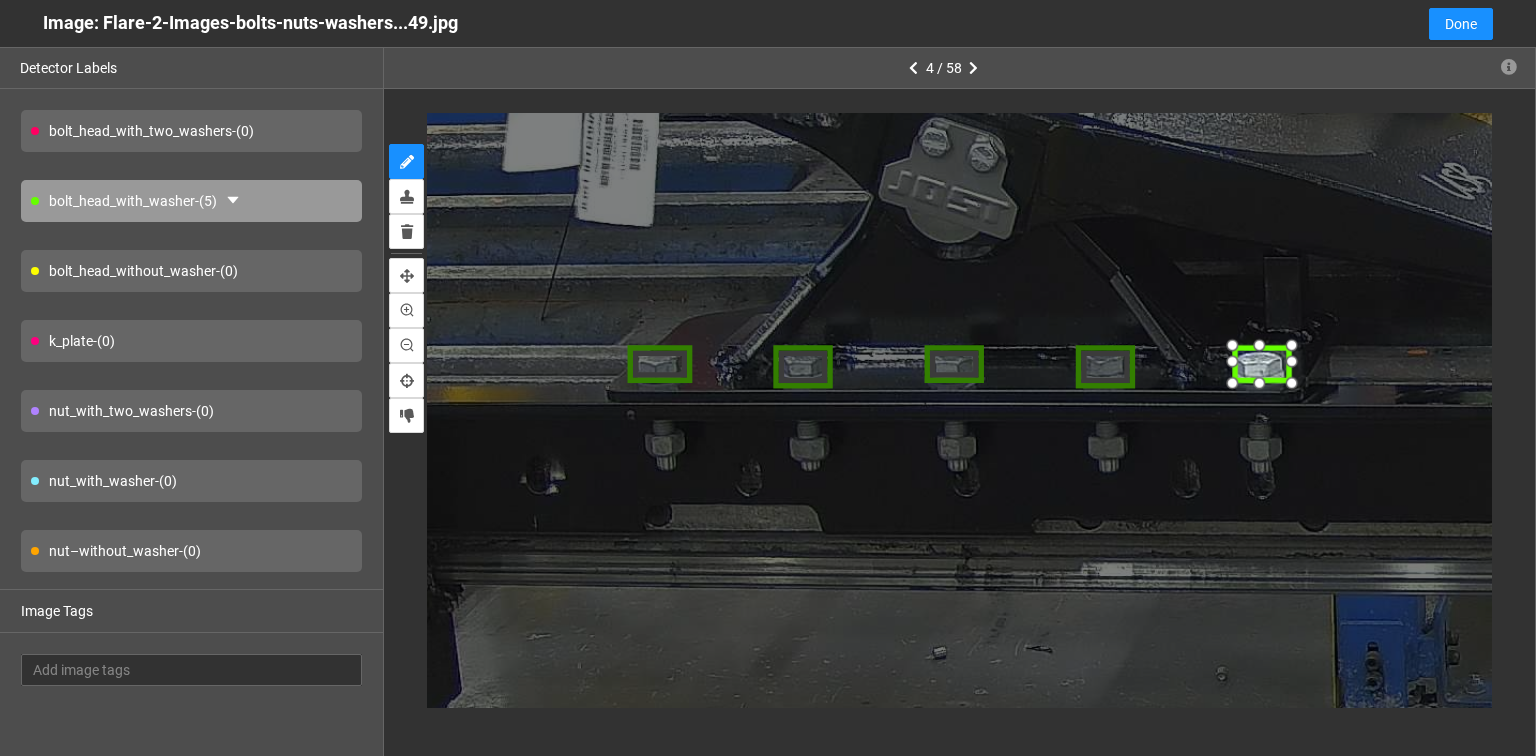 click at bounding box center [1260, 349] 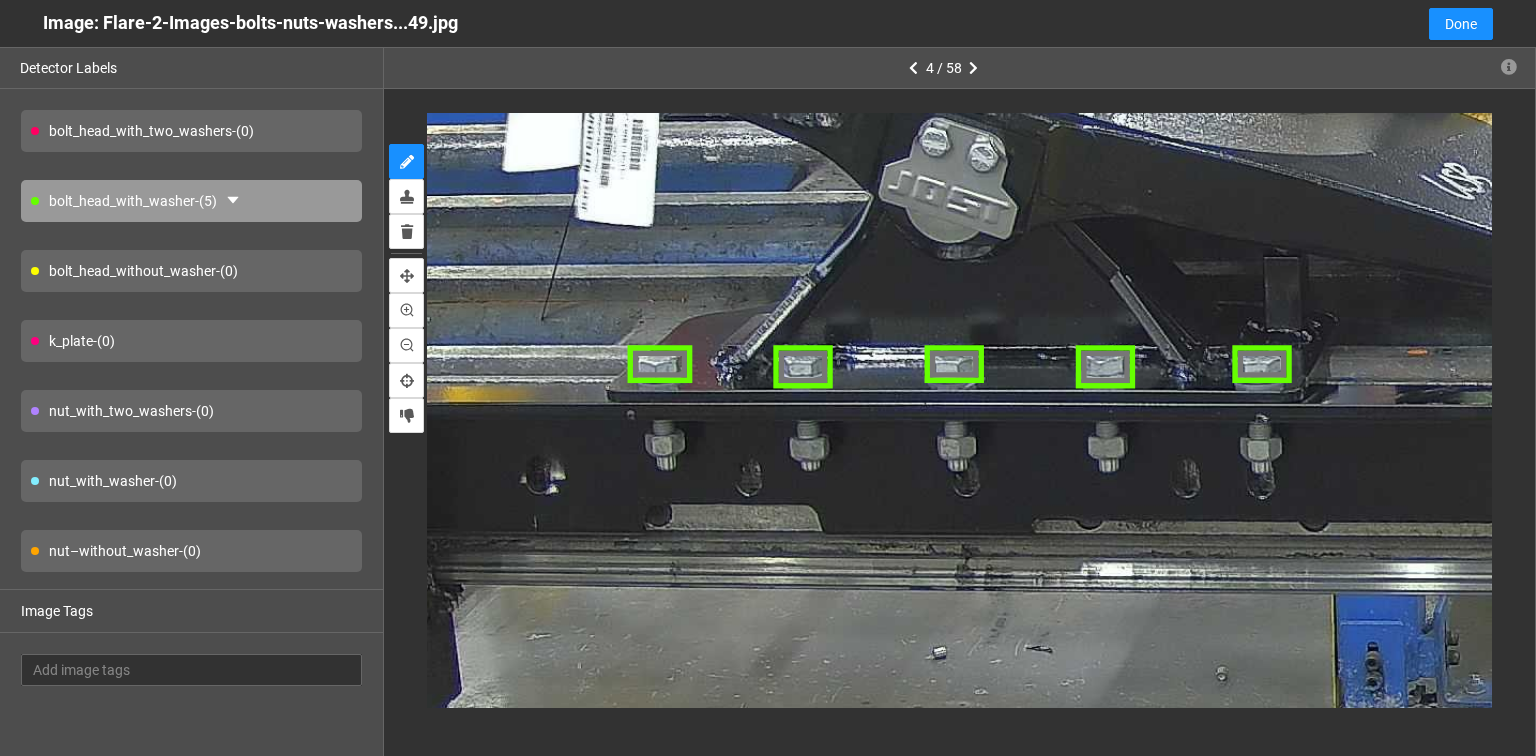 click on "nut–without_washer  -  (0)" at bounding box center [191, 551] 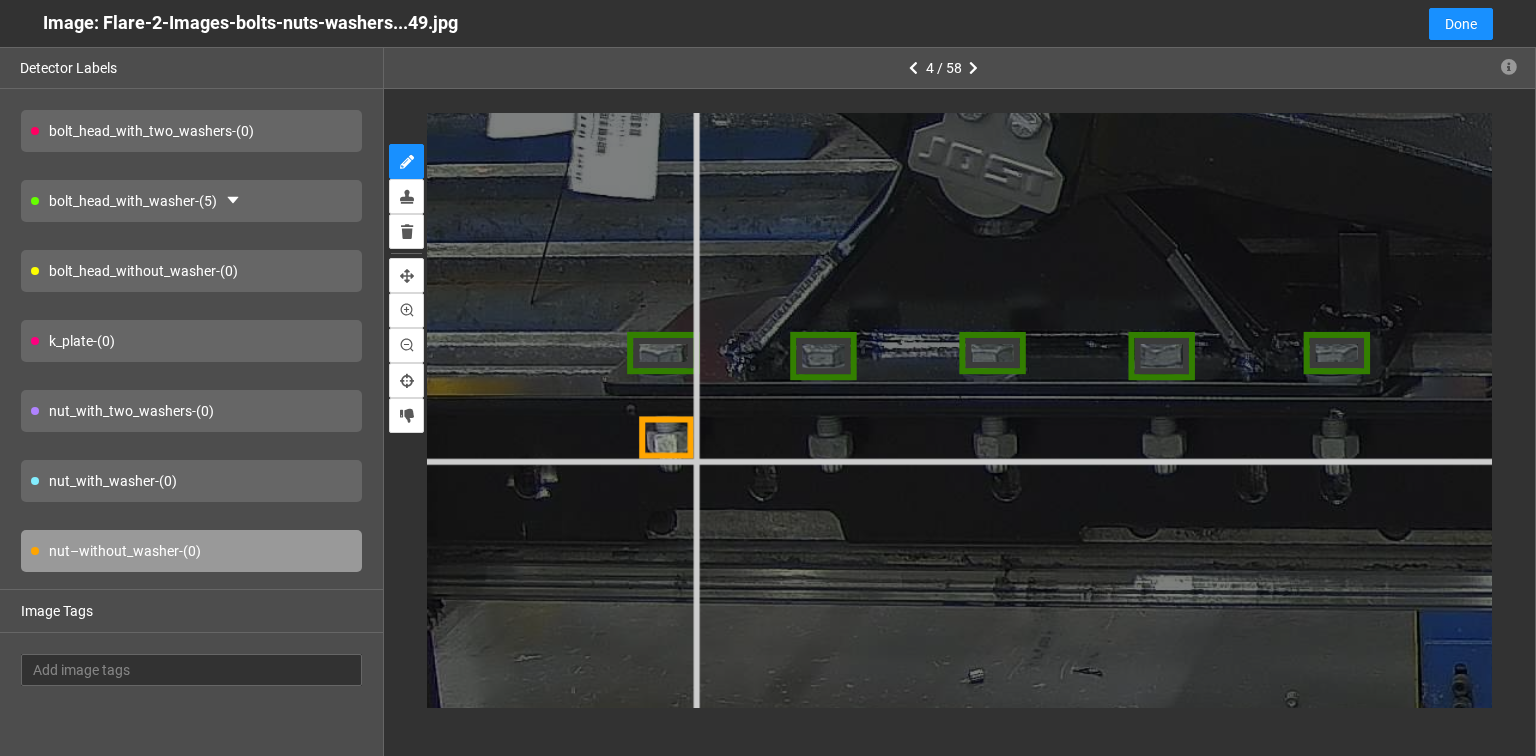 click at bounding box center [2266, 351] 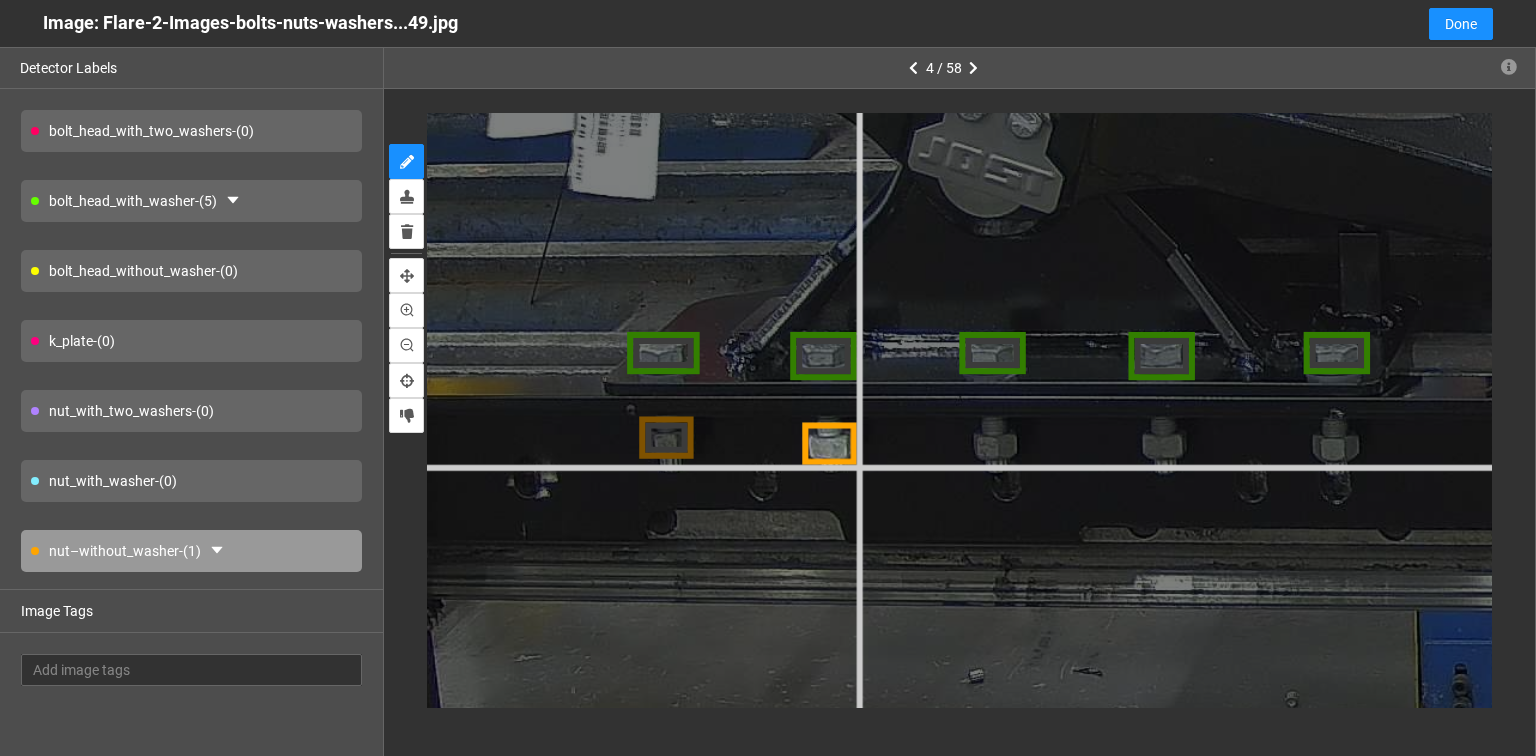 click at bounding box center (2266, 351) 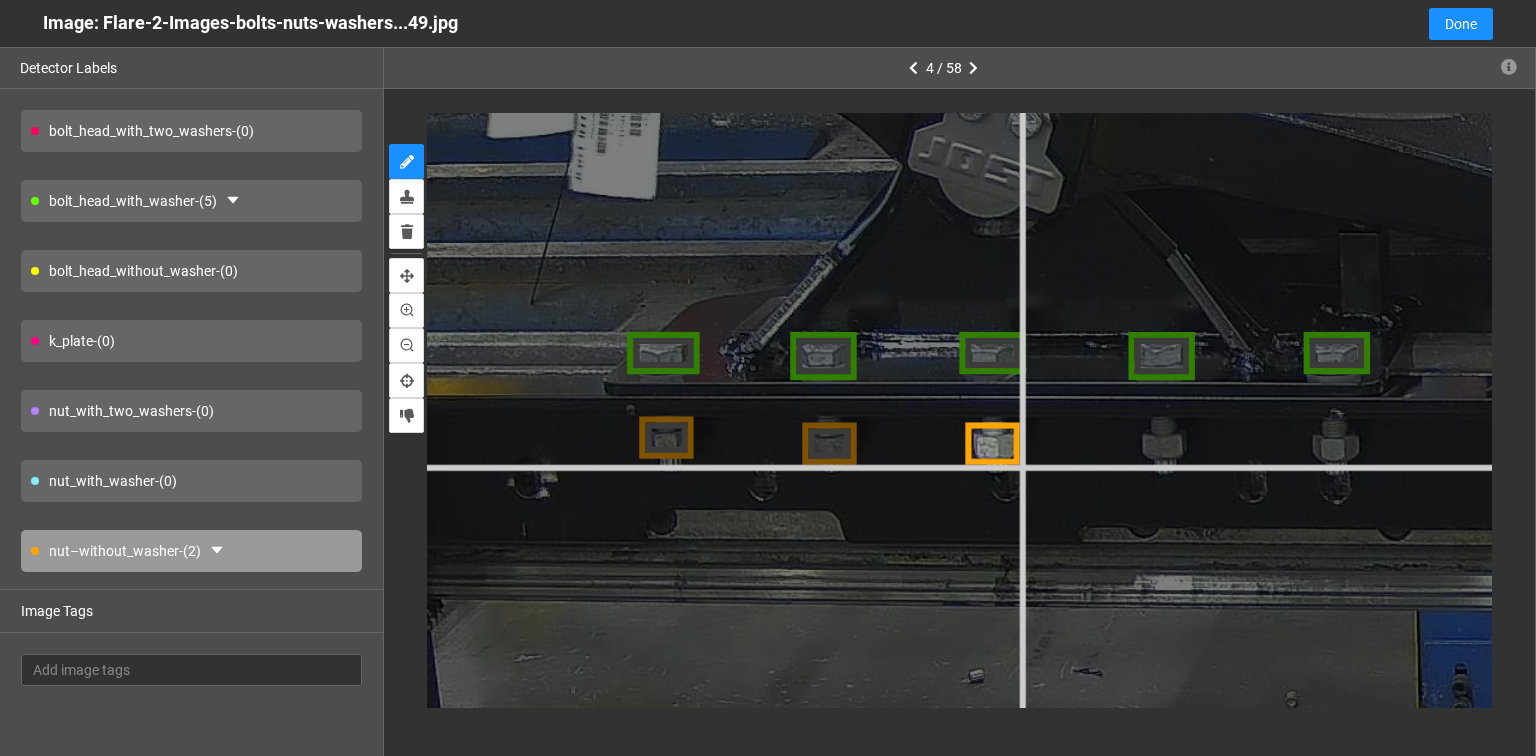 click at bounding box center [2266, 351] 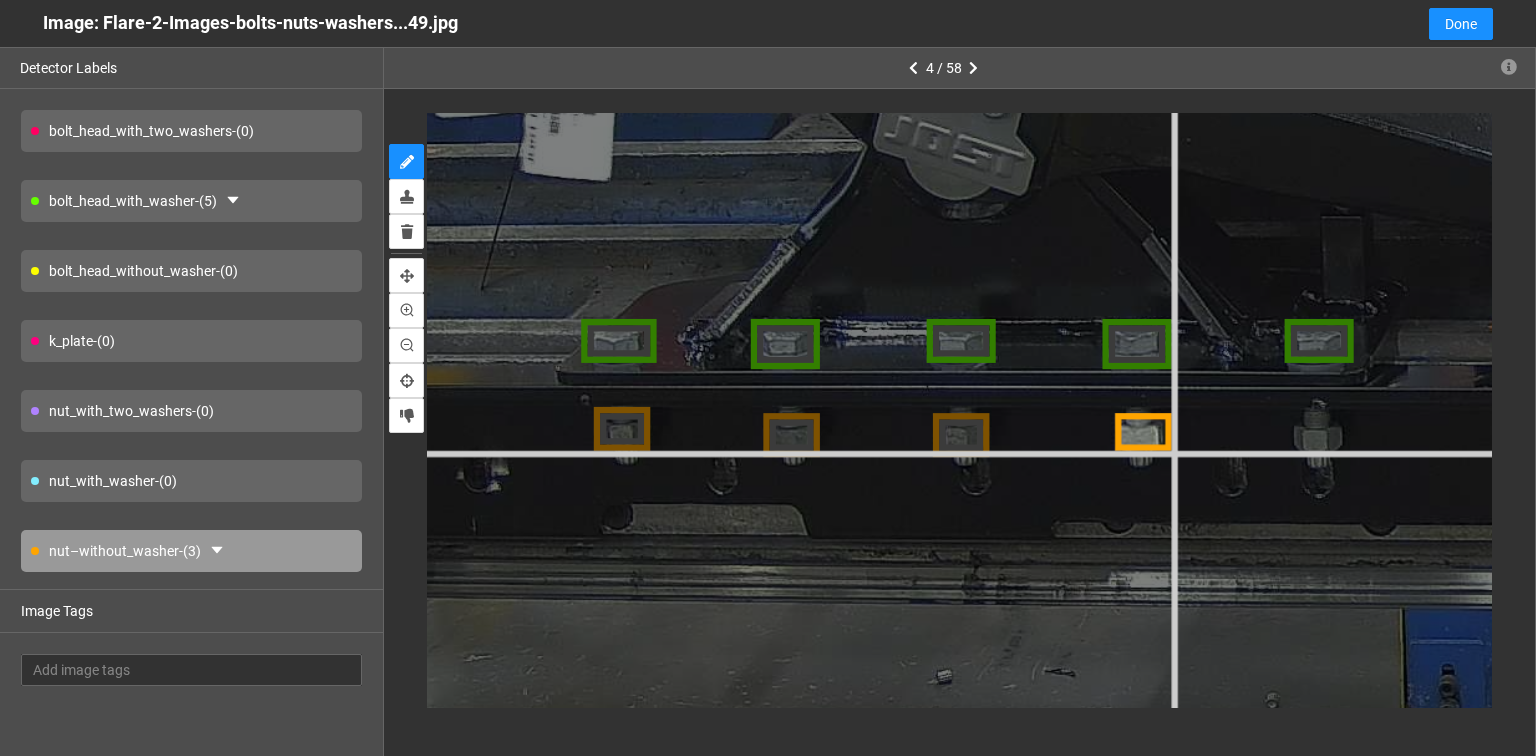 click at bounding box center (2285, 340) 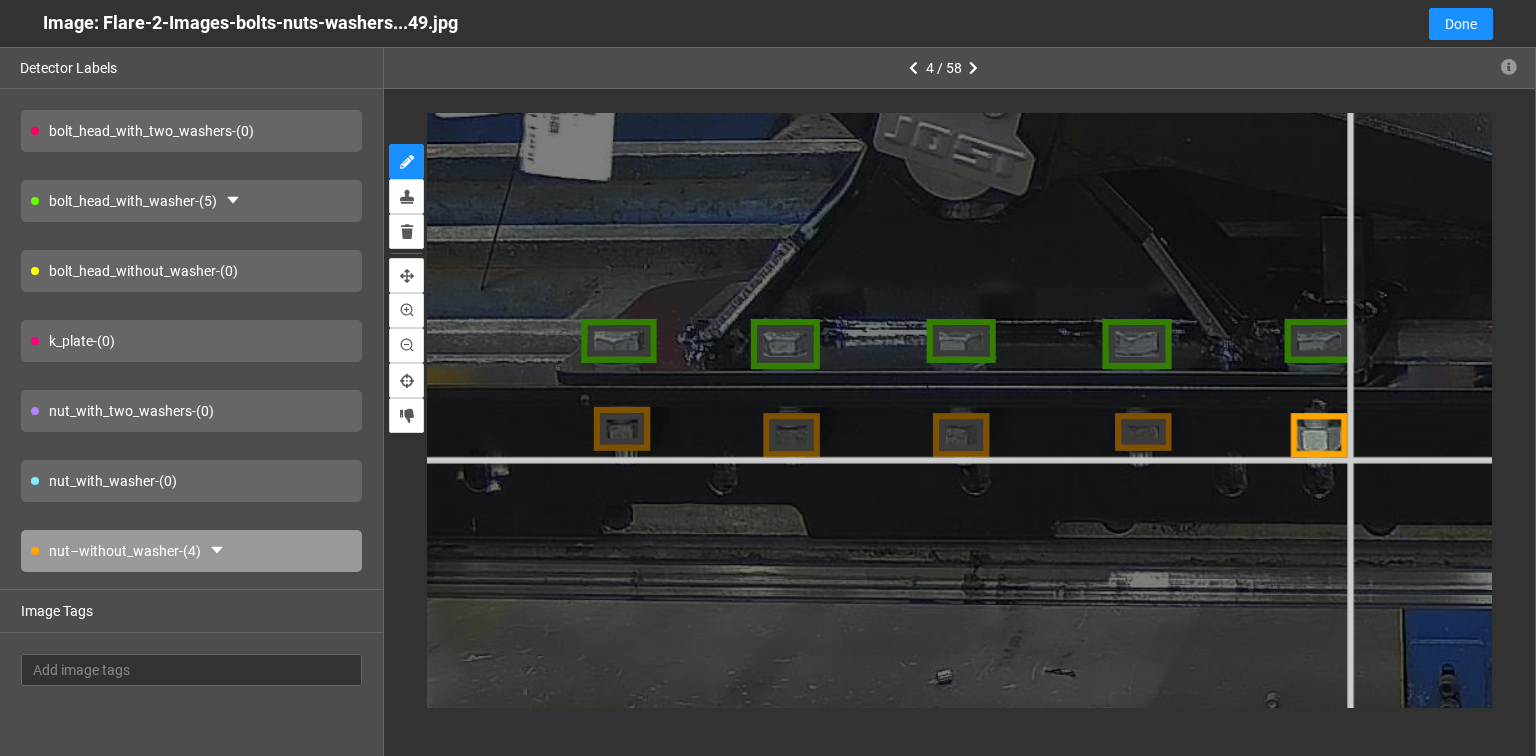 click at bounding box center (2285, 340) 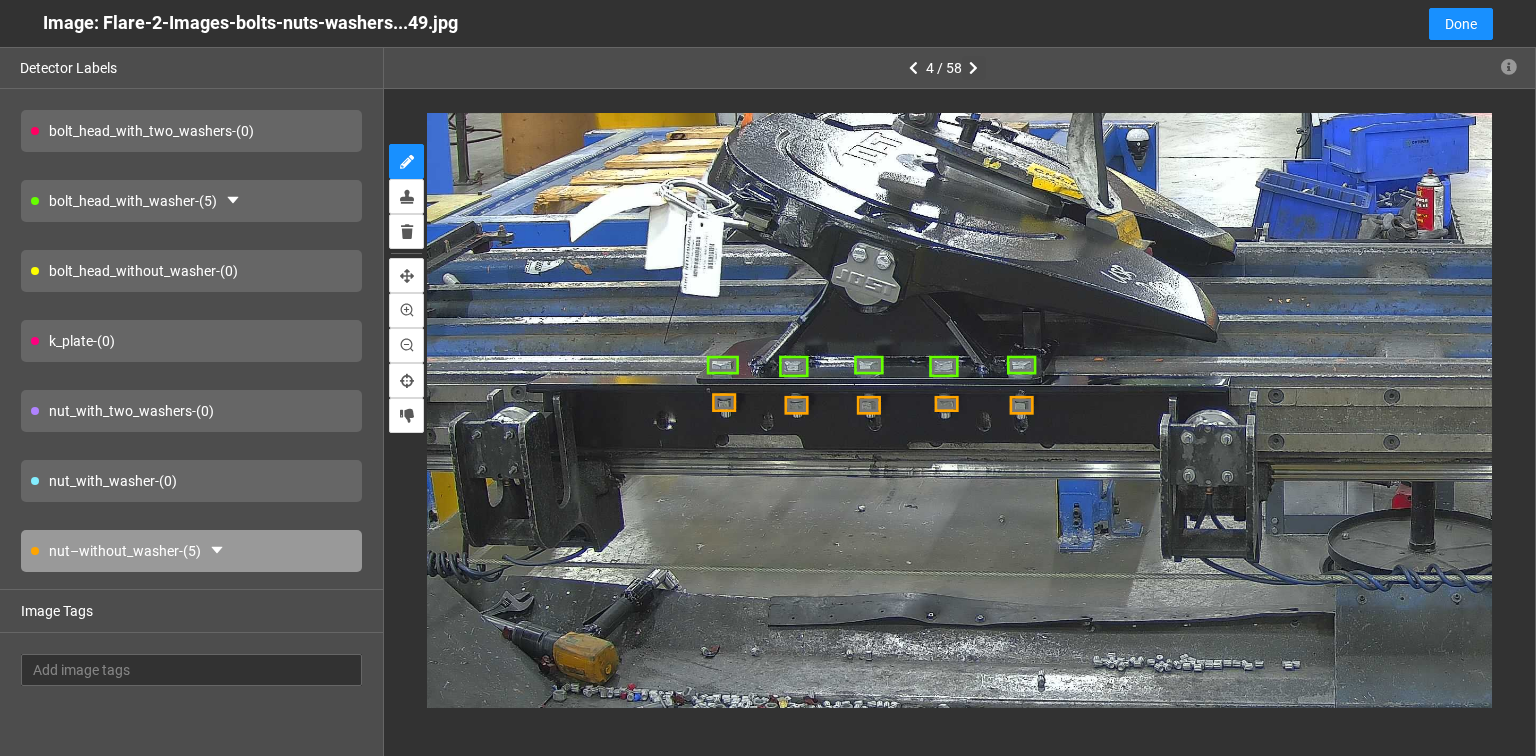 click at bounding box center (973, 68) 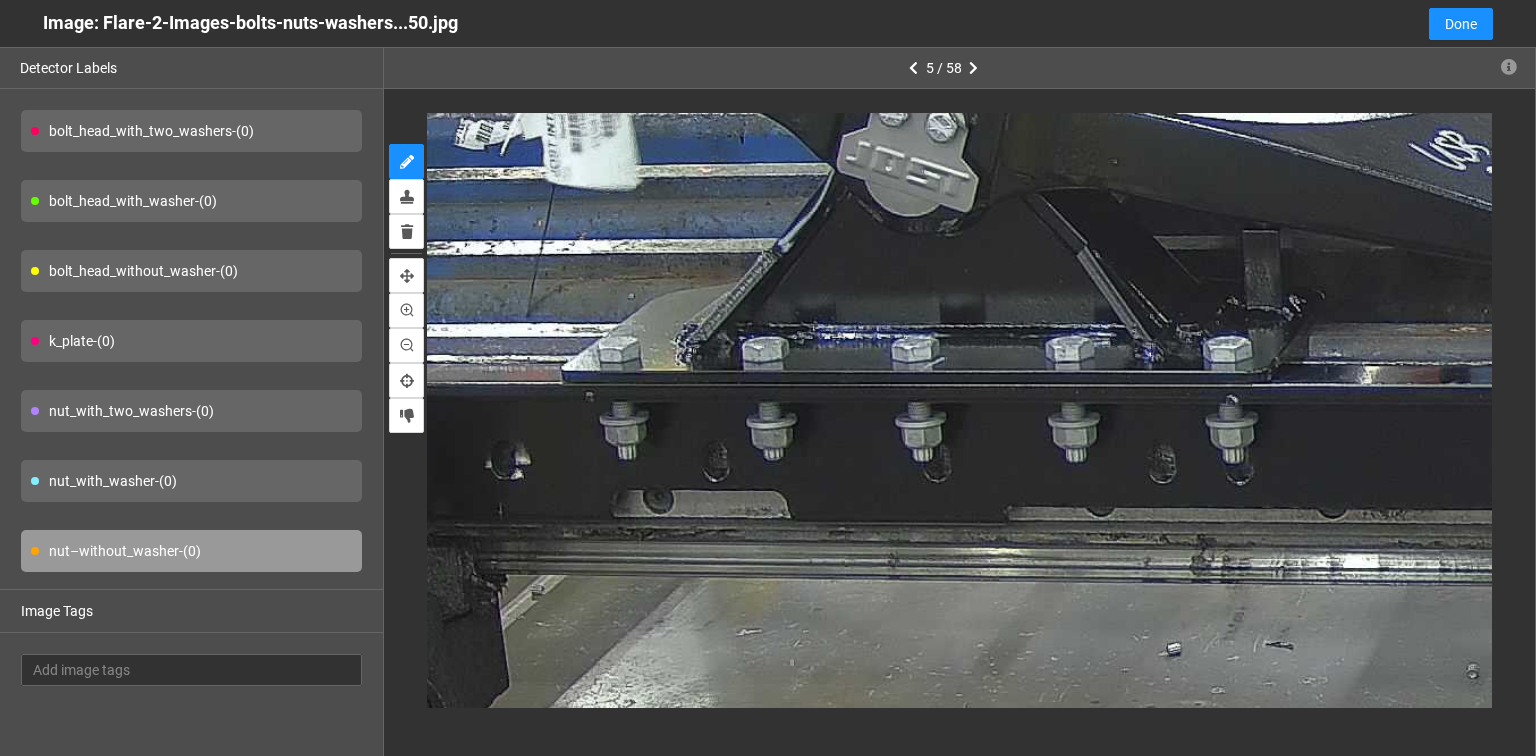 click on "bolt_head_without_washer  -  (0)" at bounding box center [191, 271] 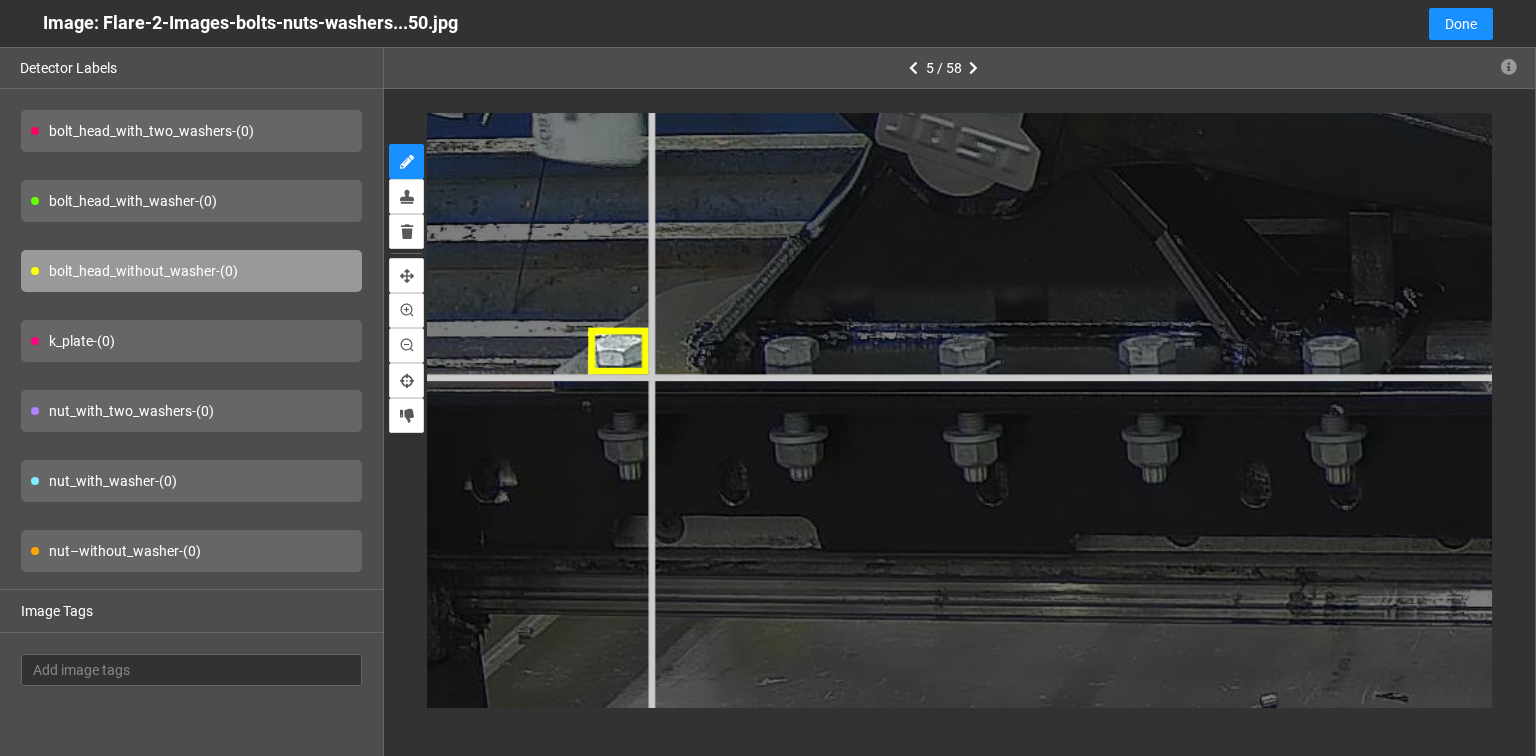 click at bounding box center (2695, 343) 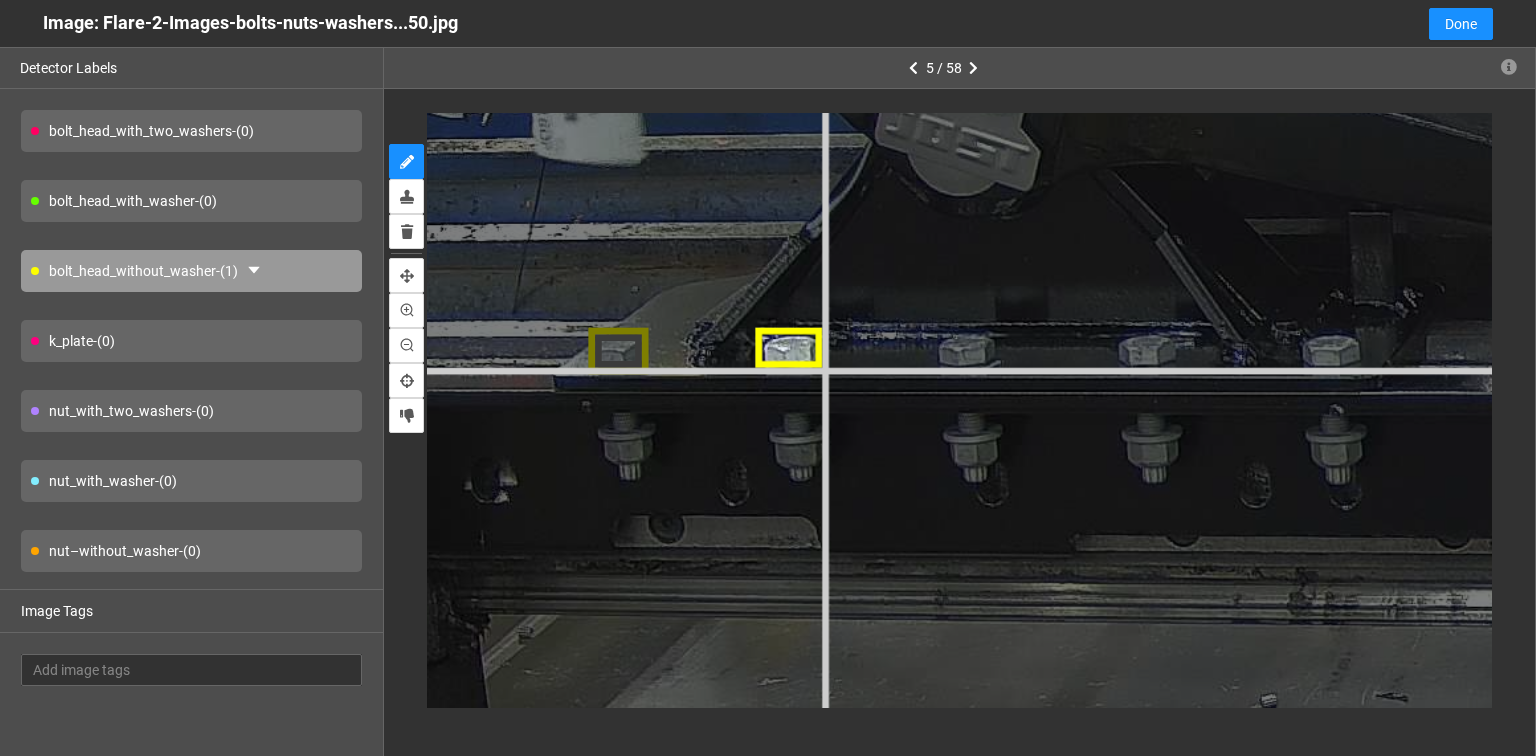 click at bounding box center (2695, 343) 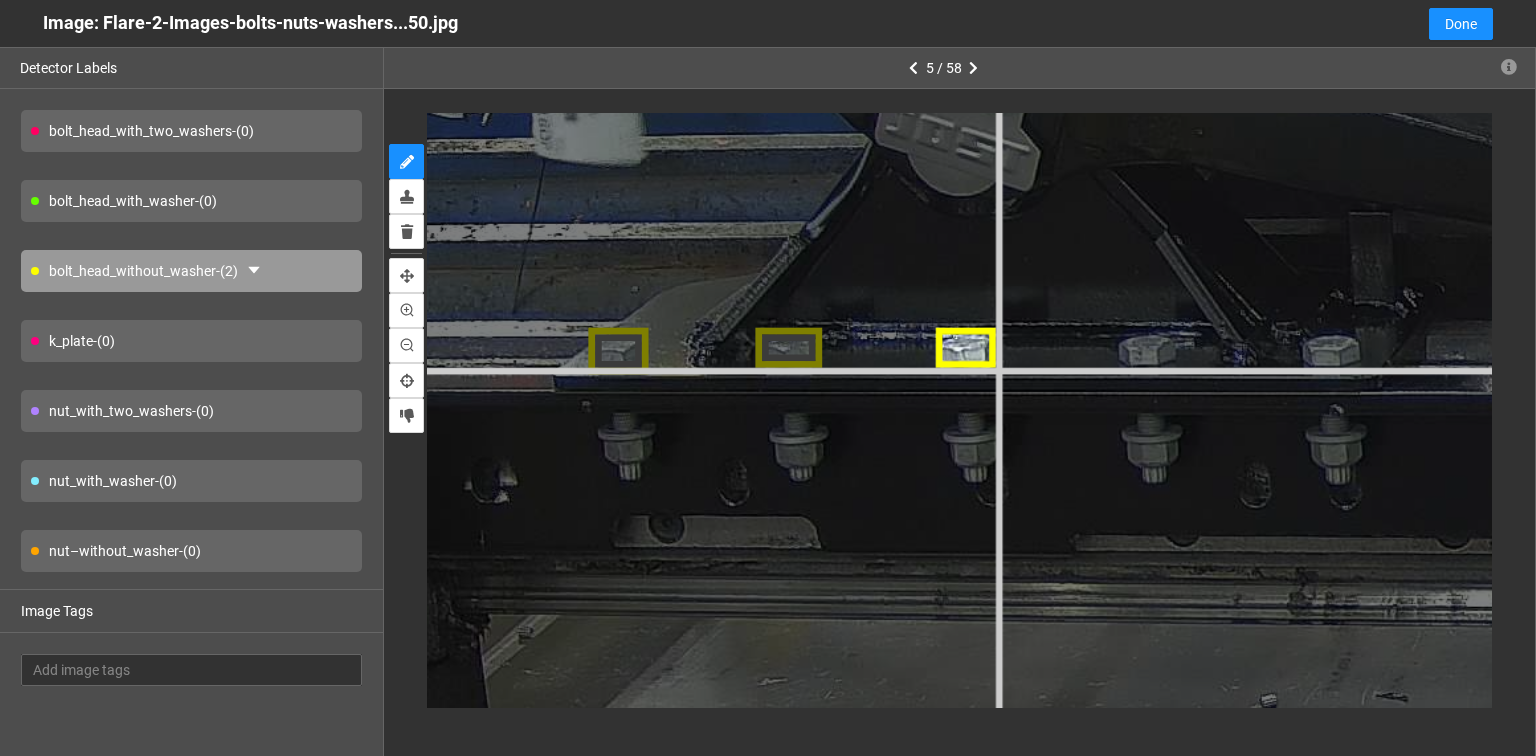 click at bounding box center [2695, 343] 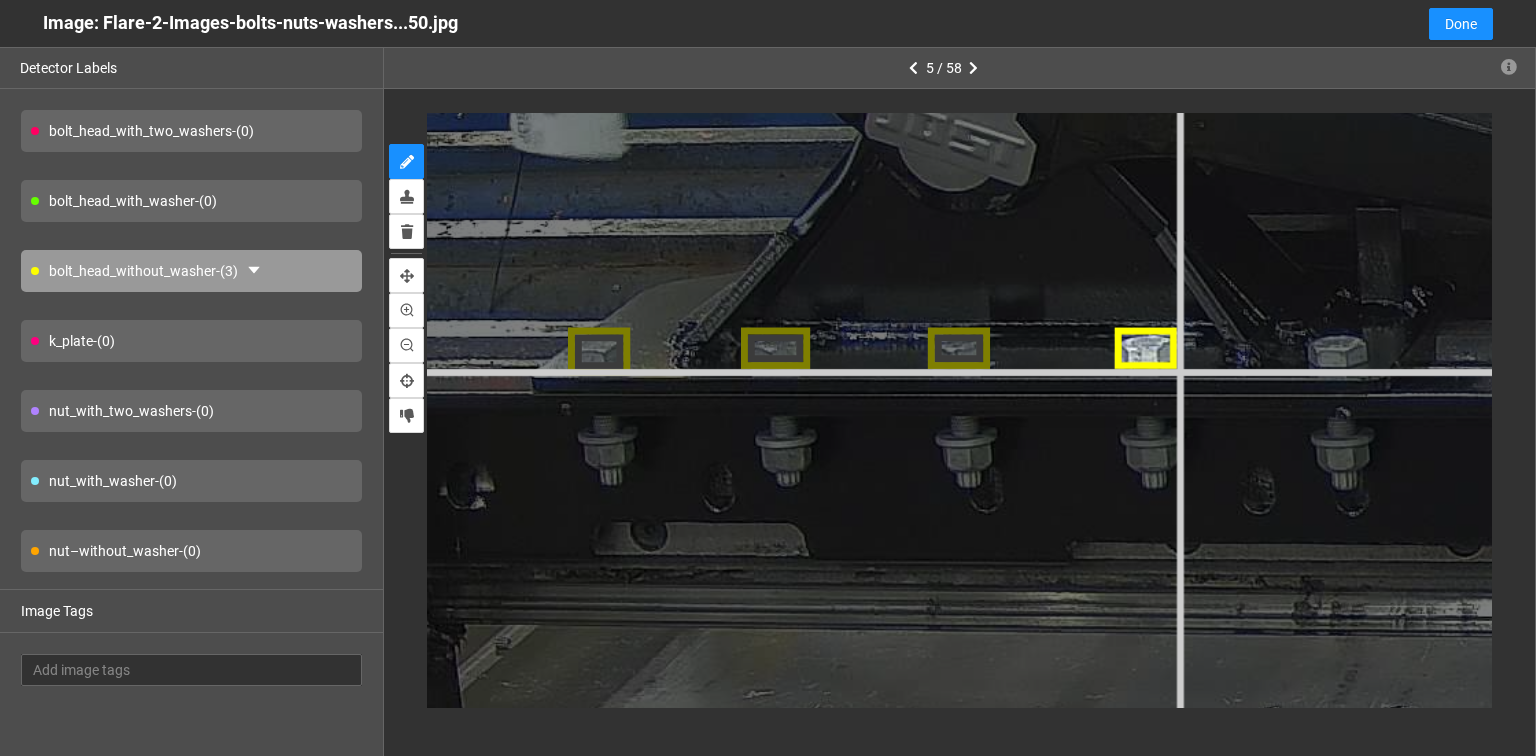 click at bounding box center (2751, 343) 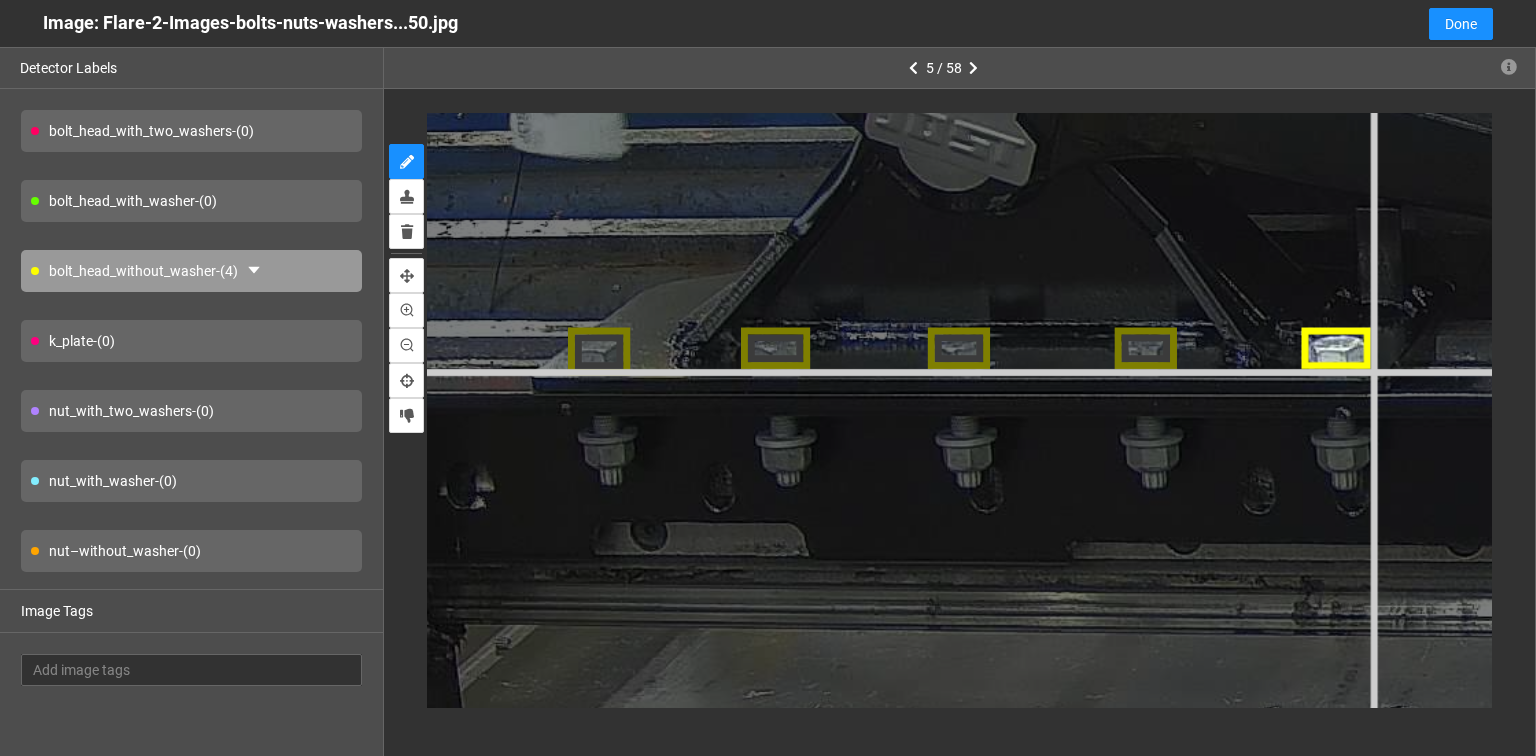 click at bounding box center [2751, 343] 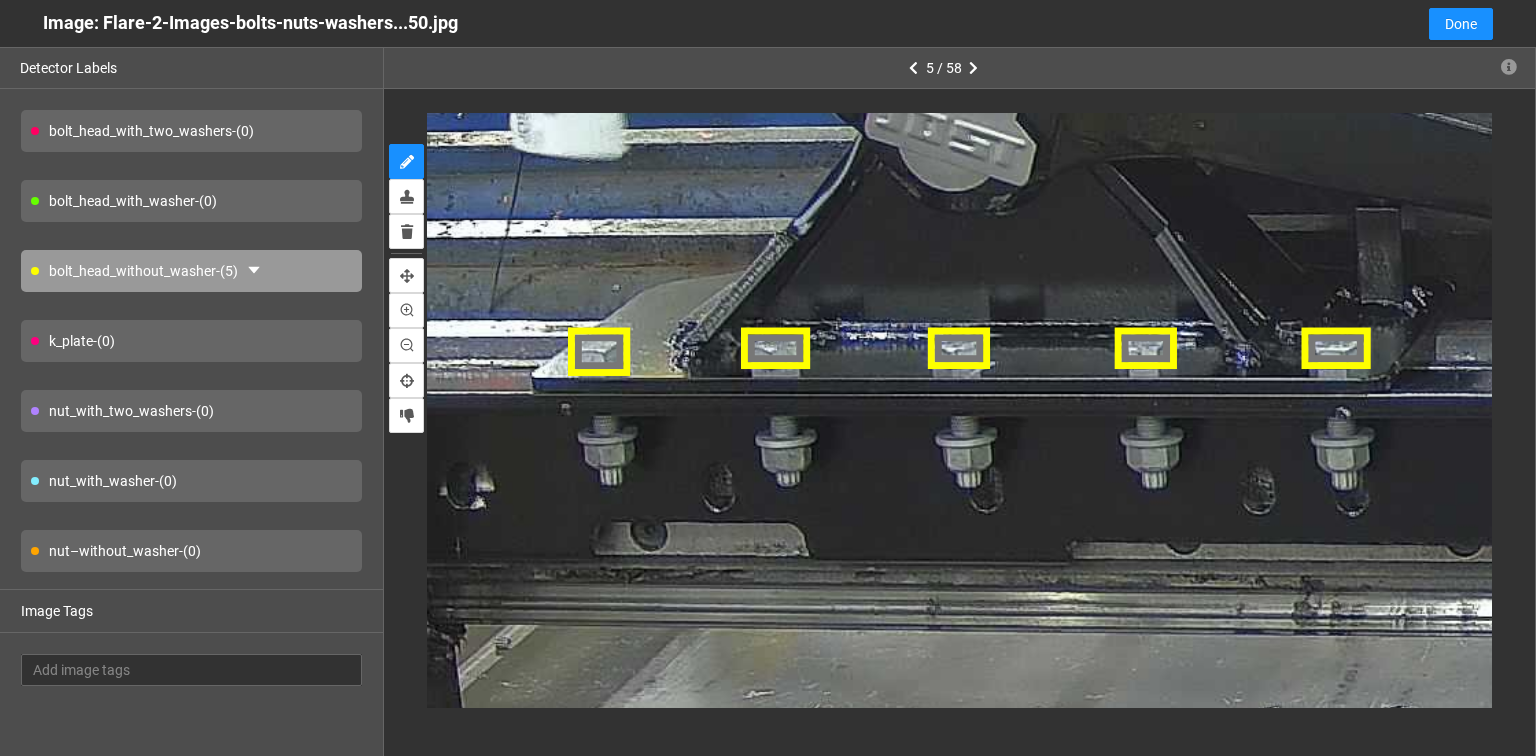 drag, startPoint x: 136, startPoint y: 472, endPoint x: 182, endPoint y: 476, distance: 46.173584 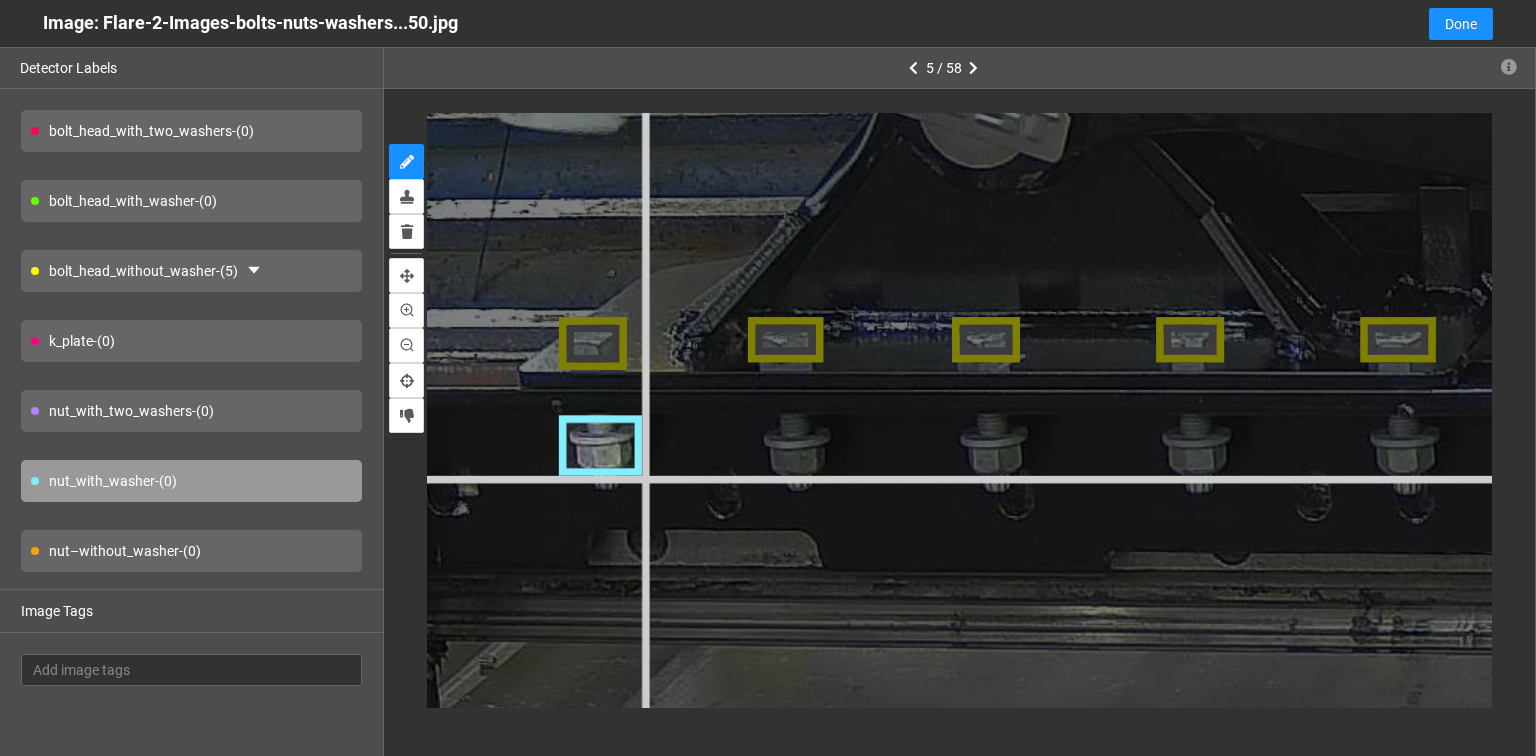 click at bounding box center [2943, 334] 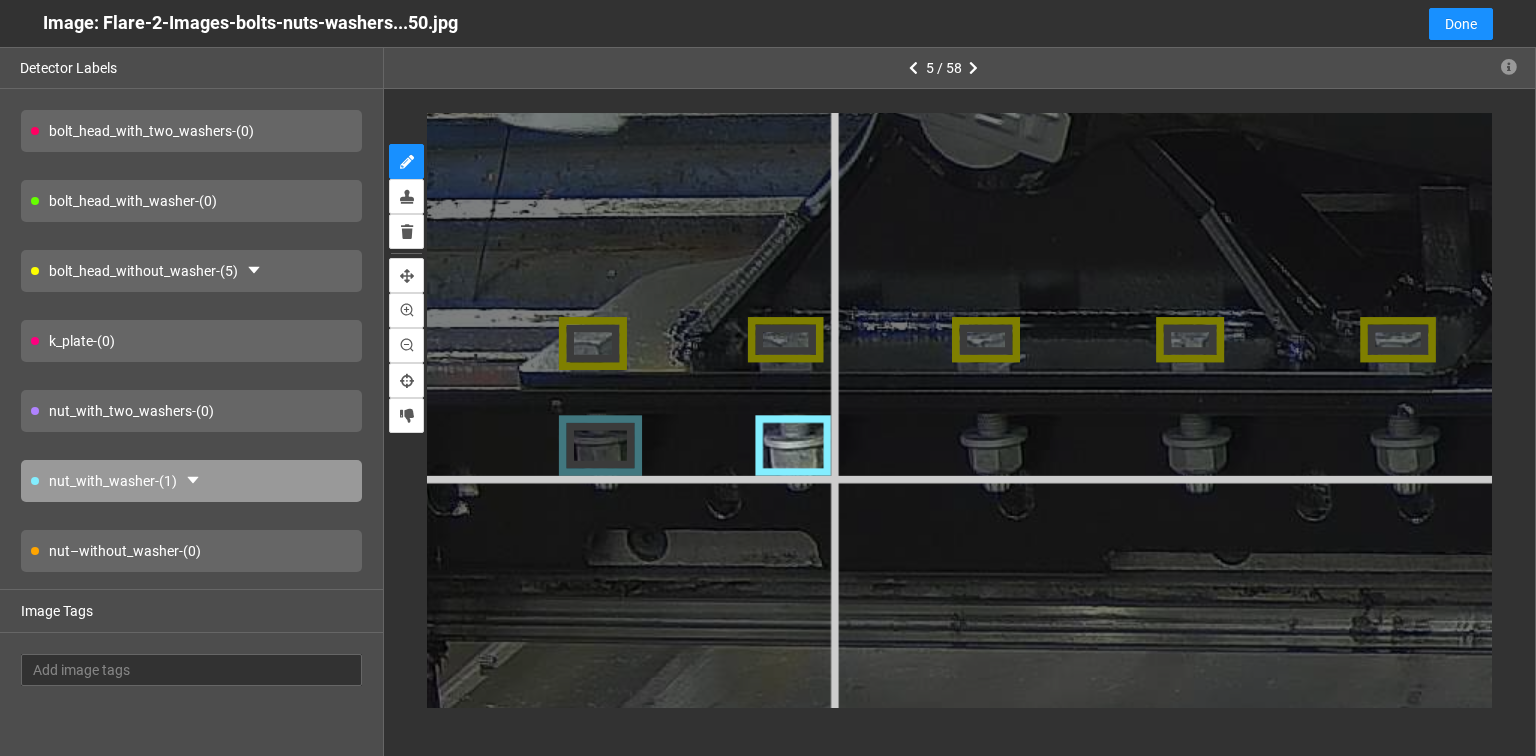 click at bounding box center [2943, 334] 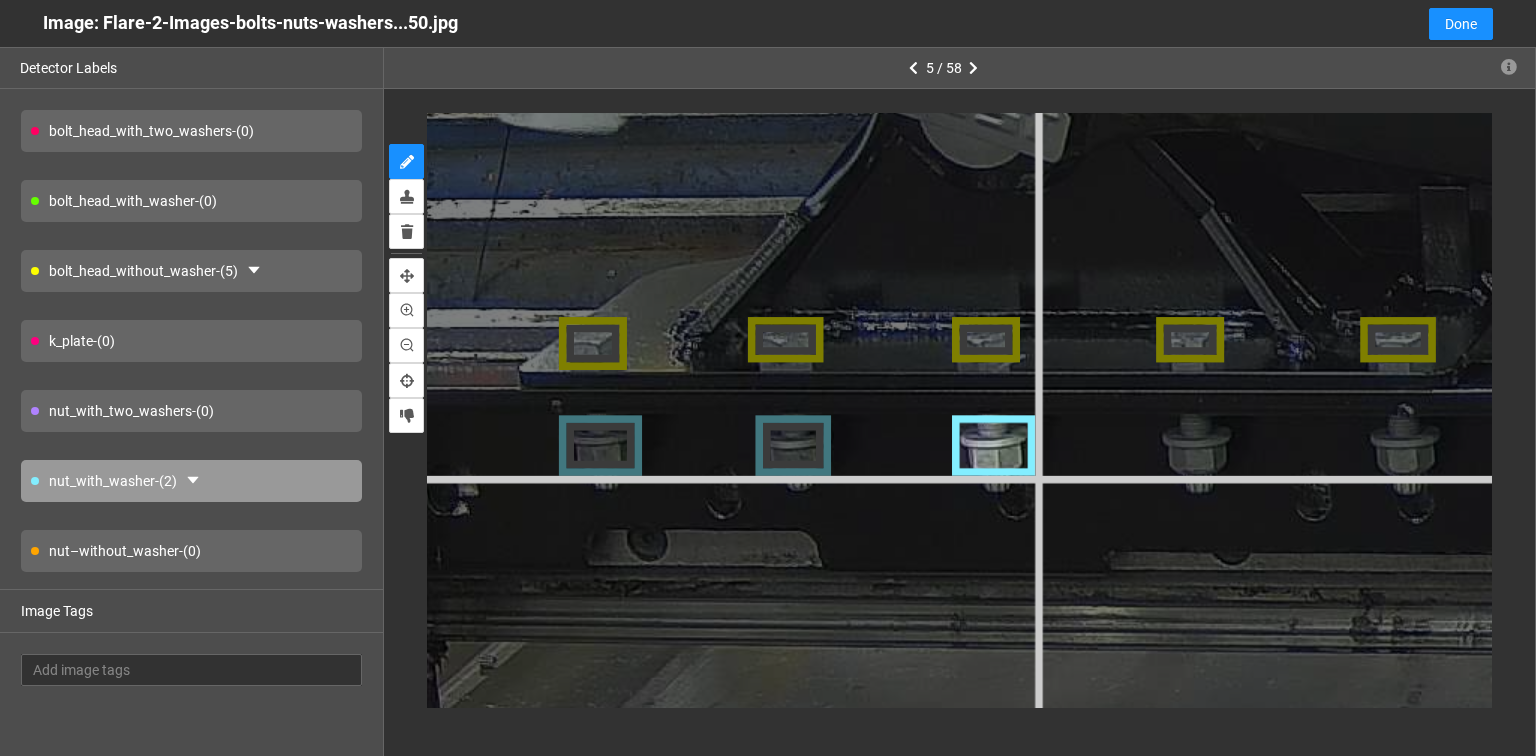 click at bounding box center (2943, 334) 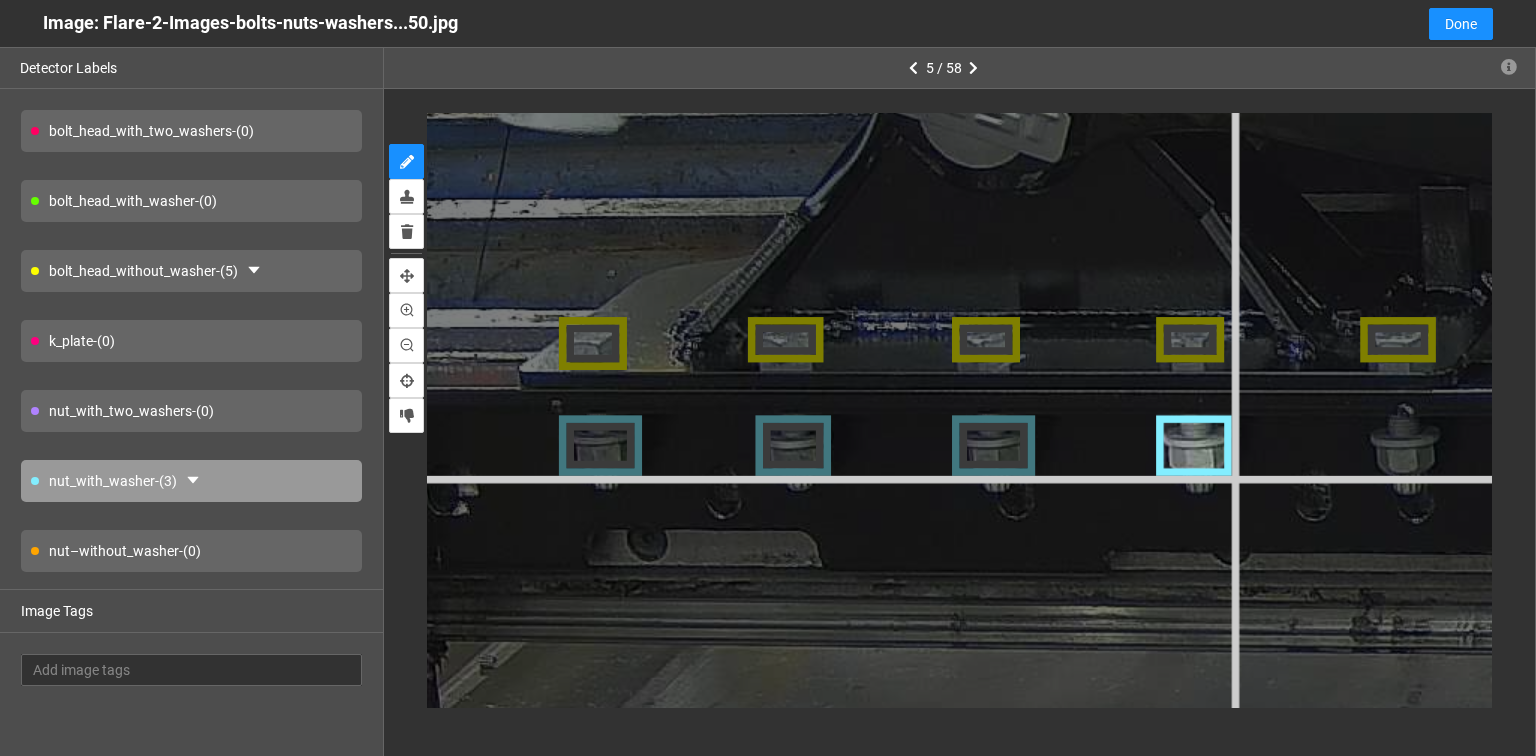 click at bounding box center (2943, 334) 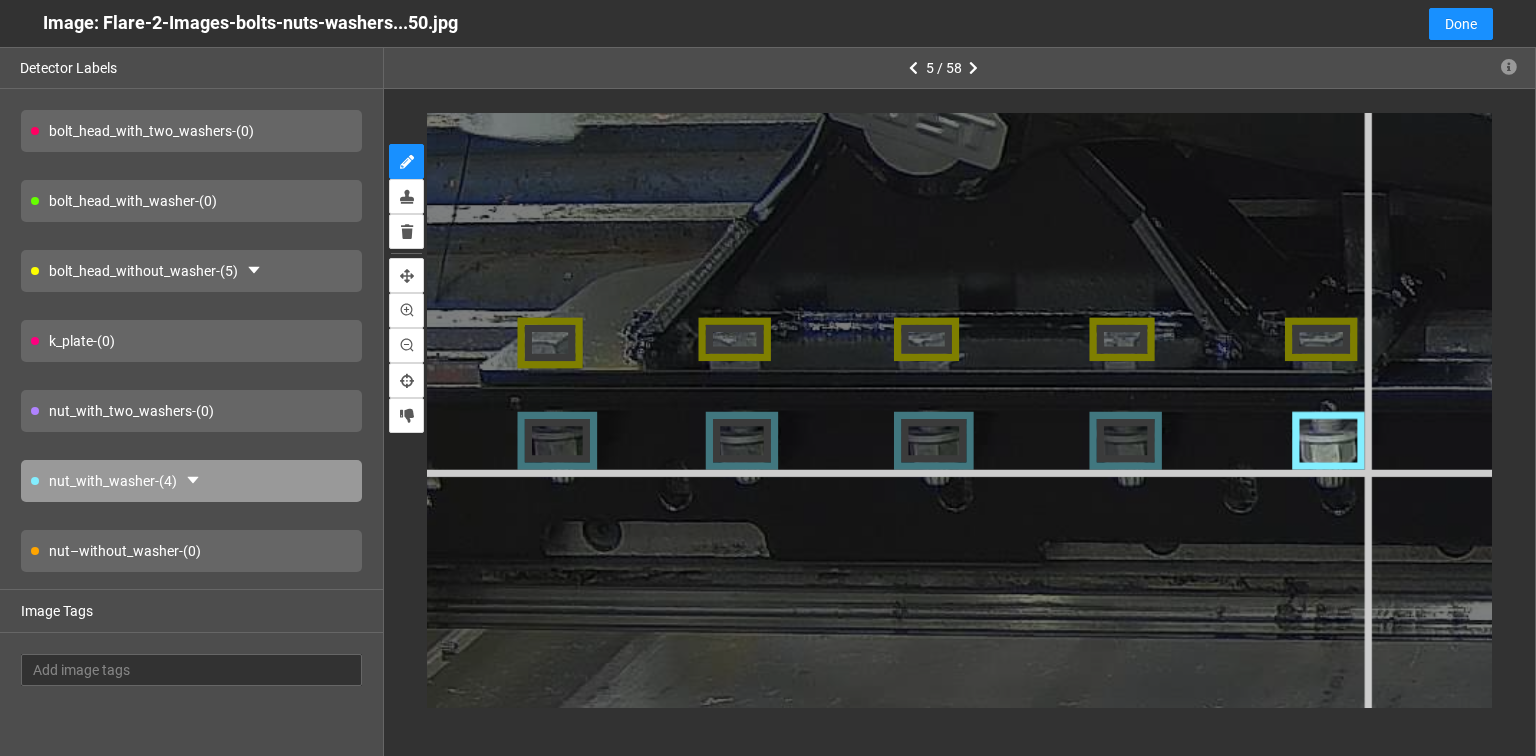 click at bounding box center [2801, 334] 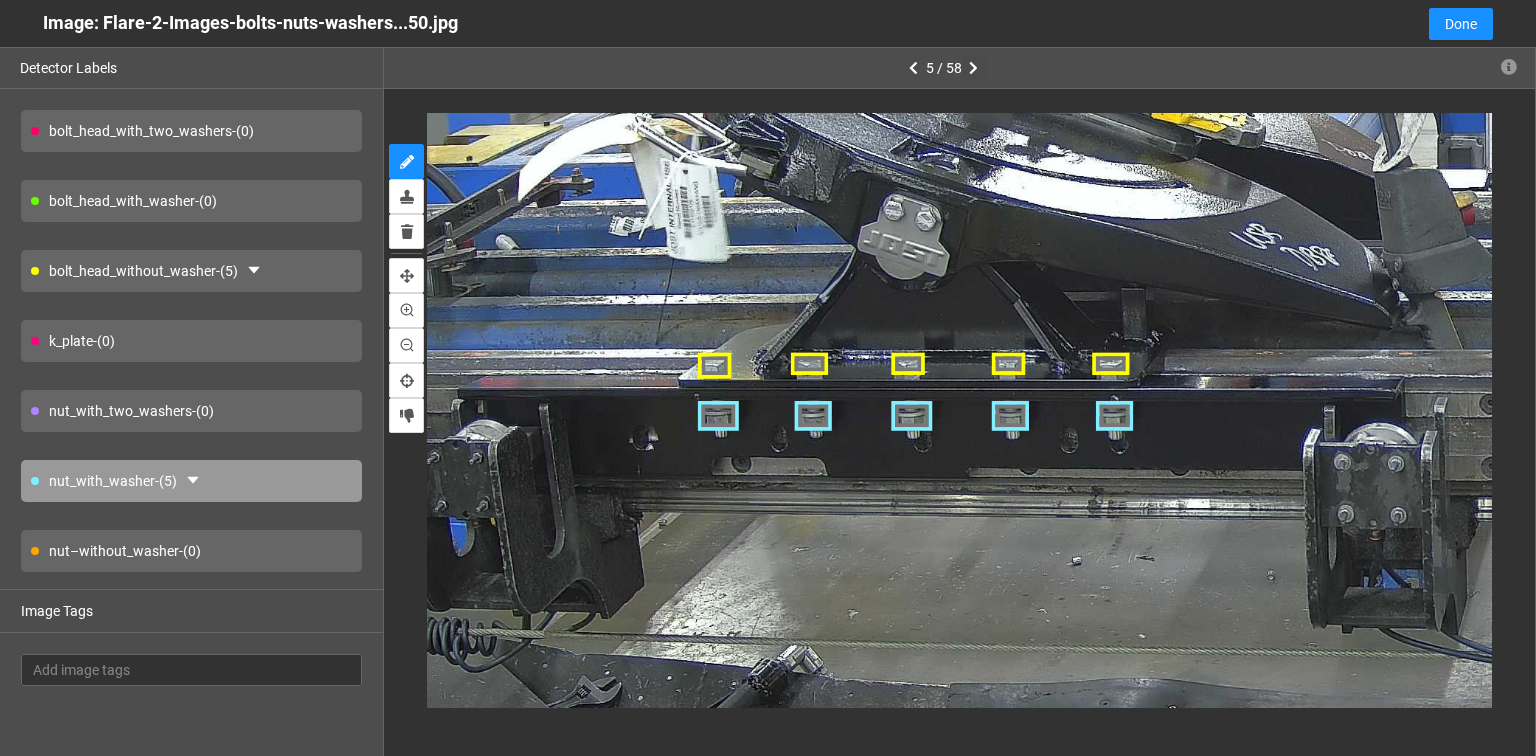 click at bounding box center (973, 68) 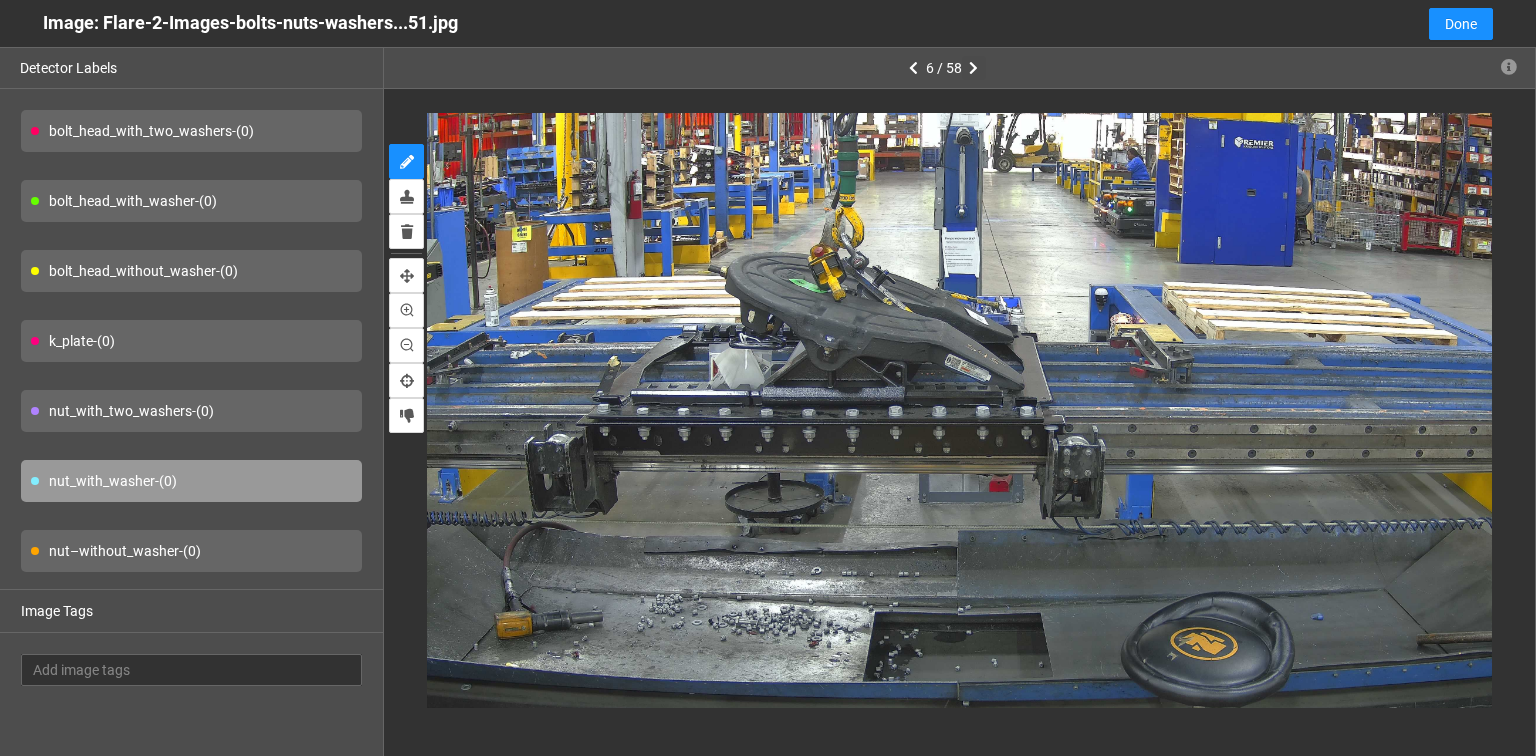 click at bounding box center (974, 68) 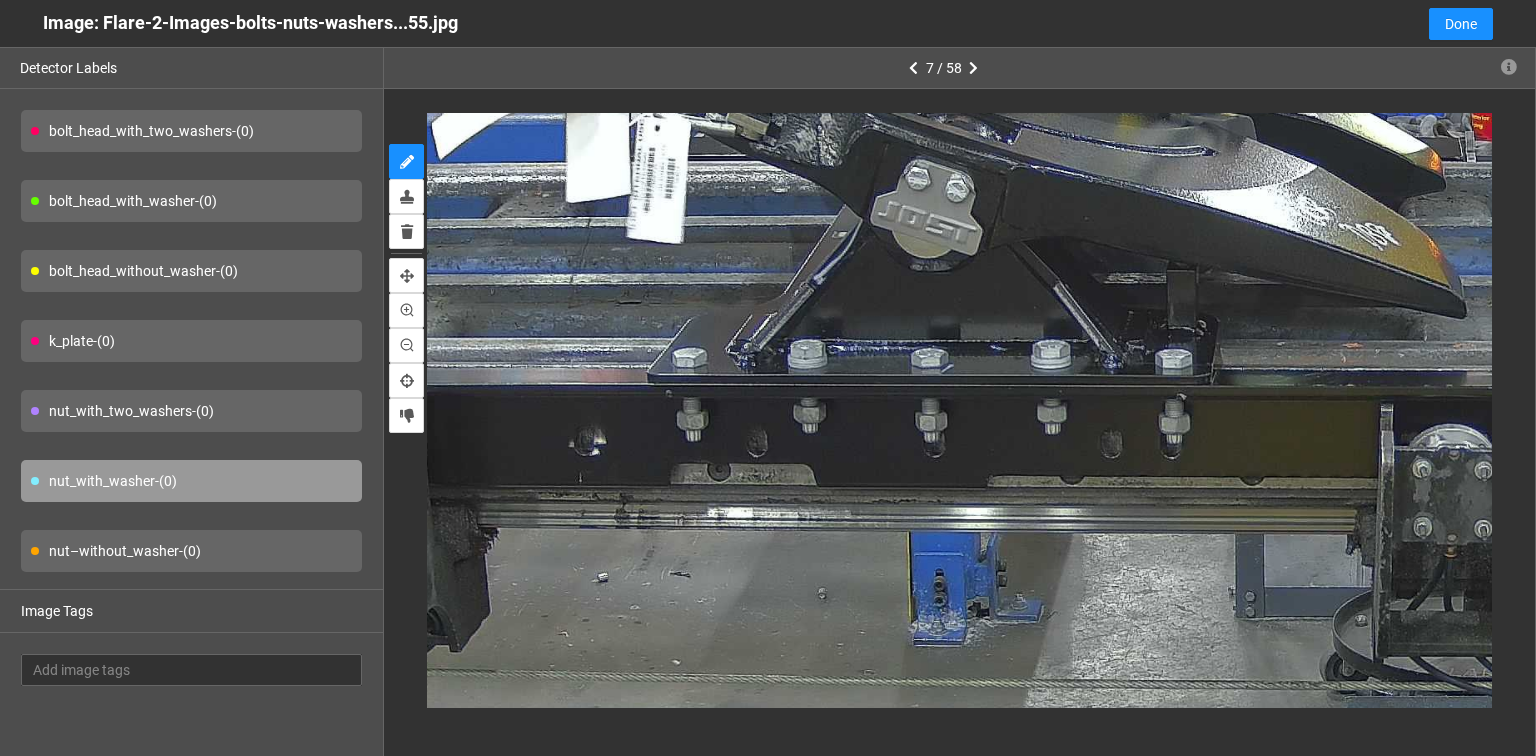click on "bolt_head_without_washer  -  (0)" at bounding box center (191, 271) 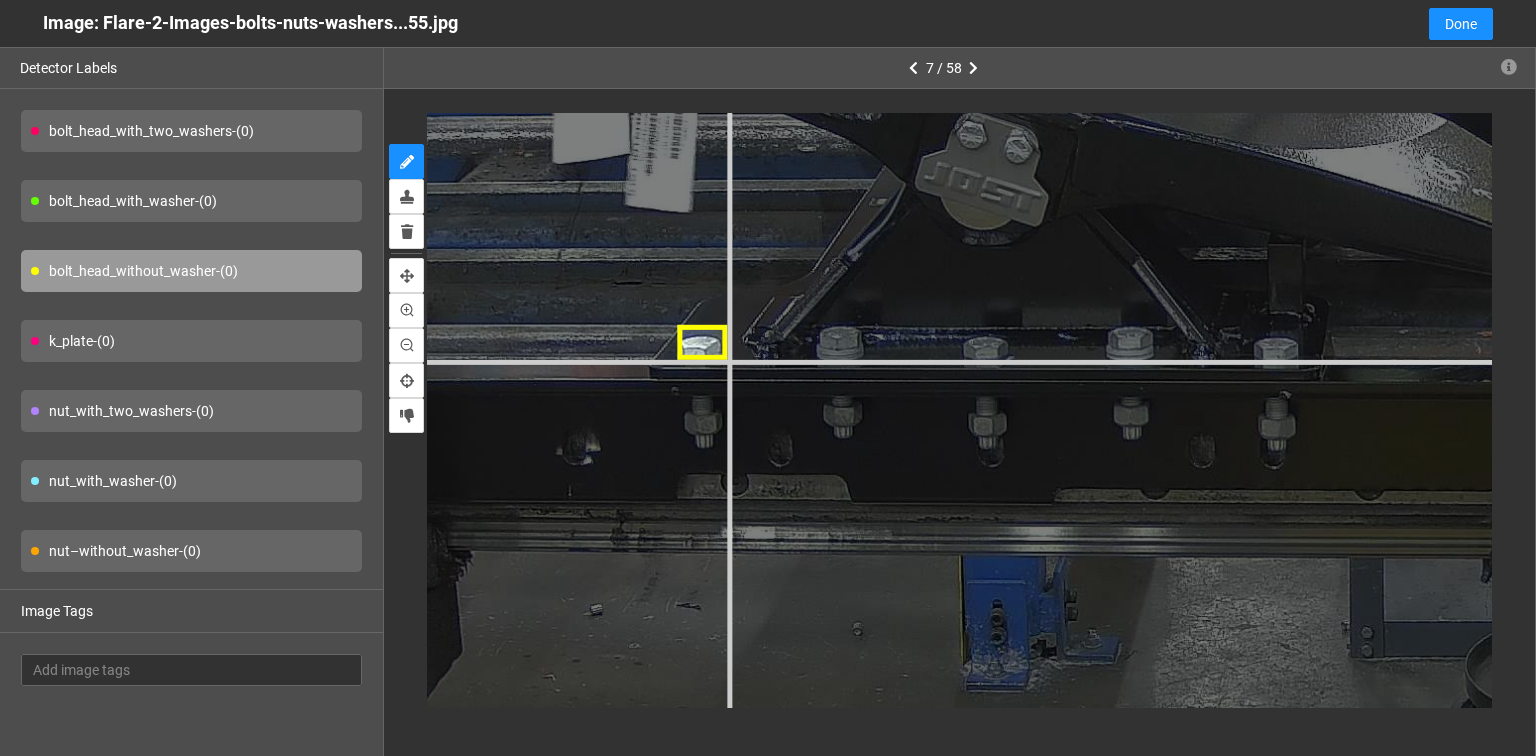 click at bounding box center (1664, 341) 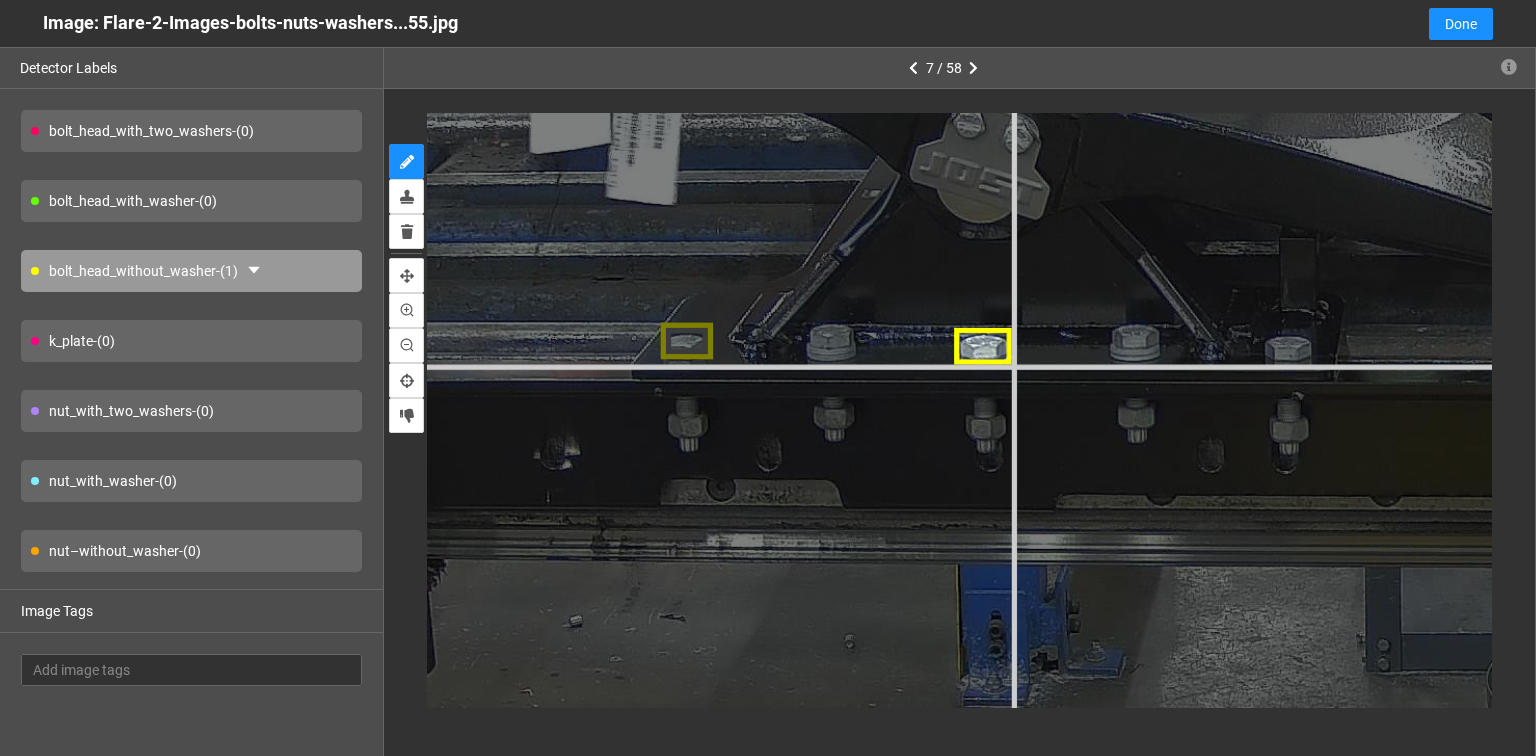 click at bounding box center (1695, 340) 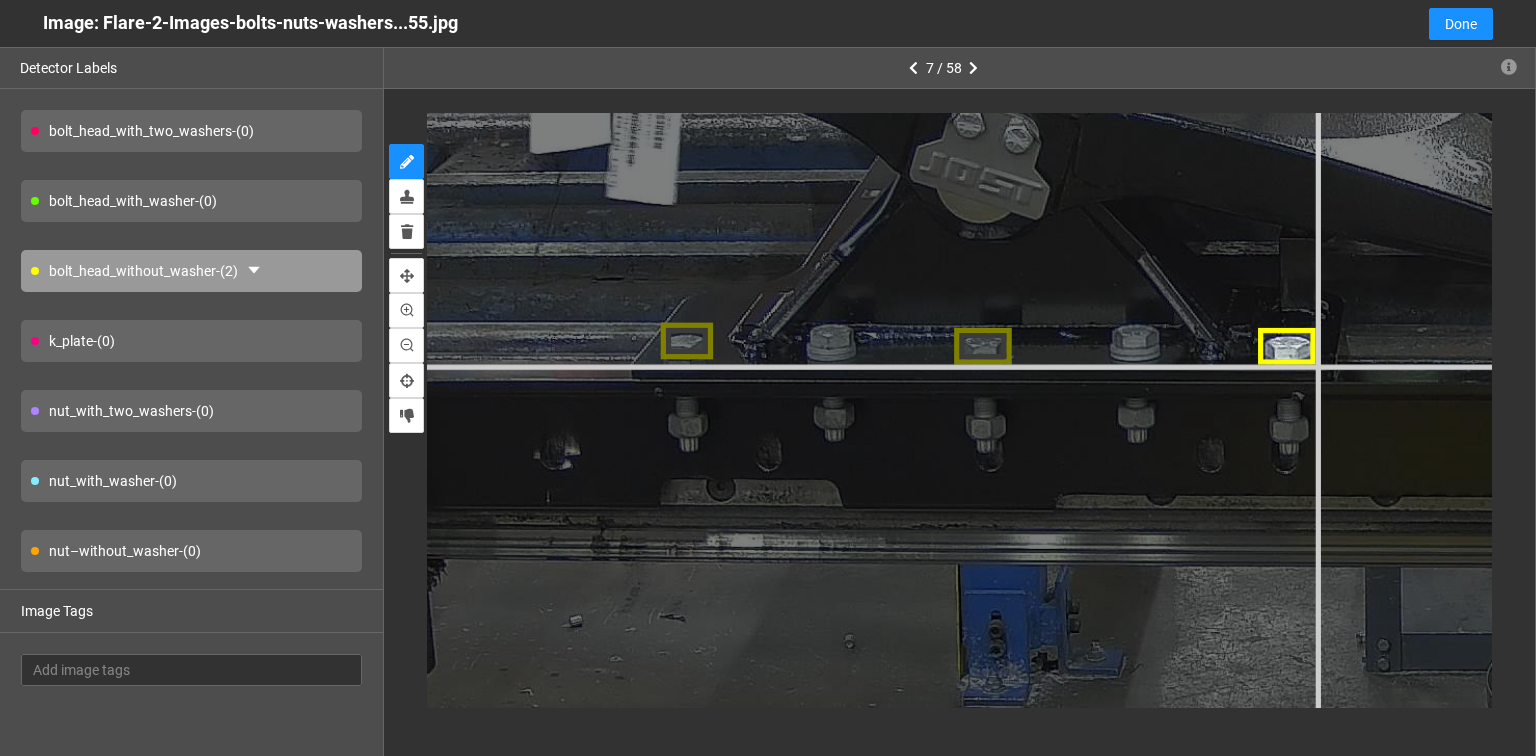click at bounding box center (1695, 340) 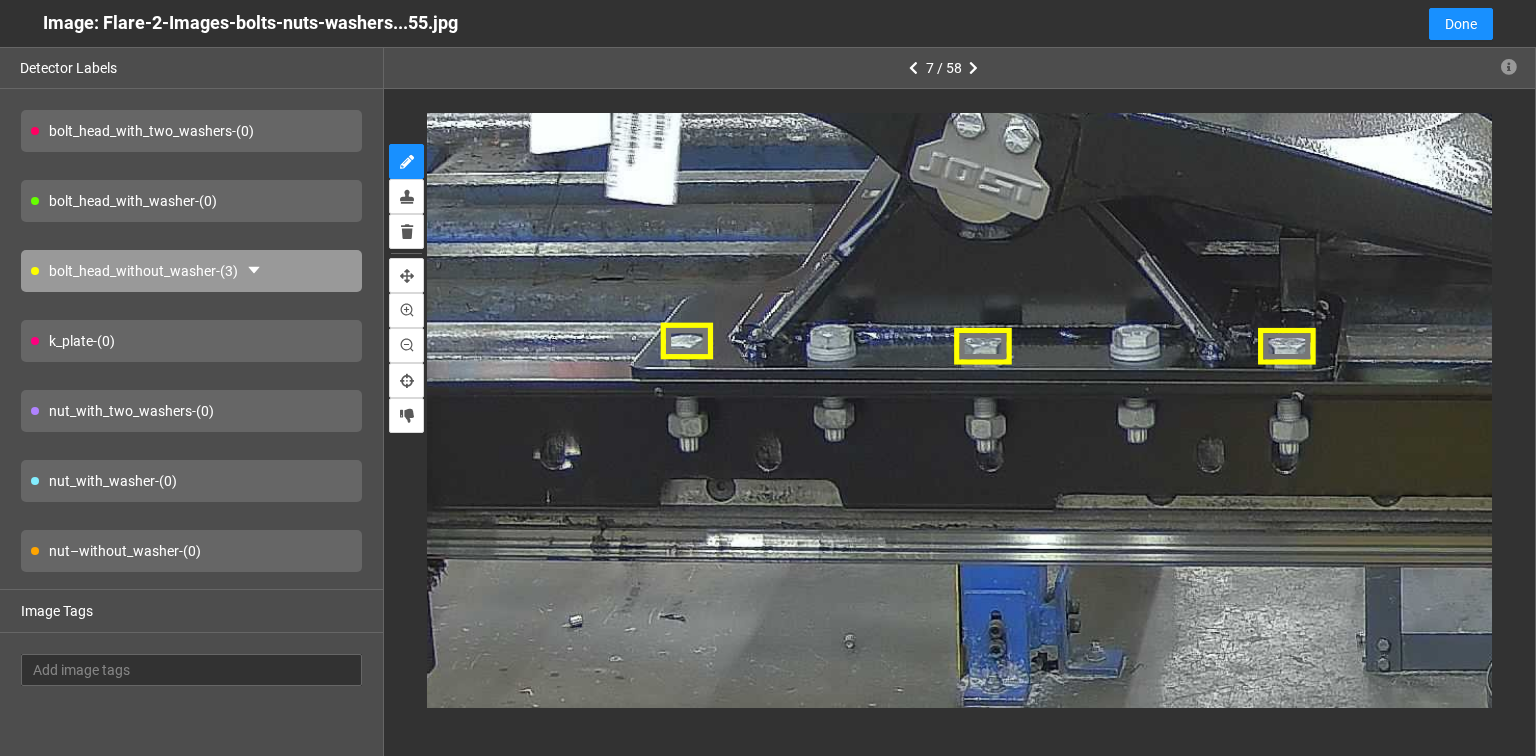 click on "bolt_head_with_washer  -  (0)" at bounding box center (191, 201) 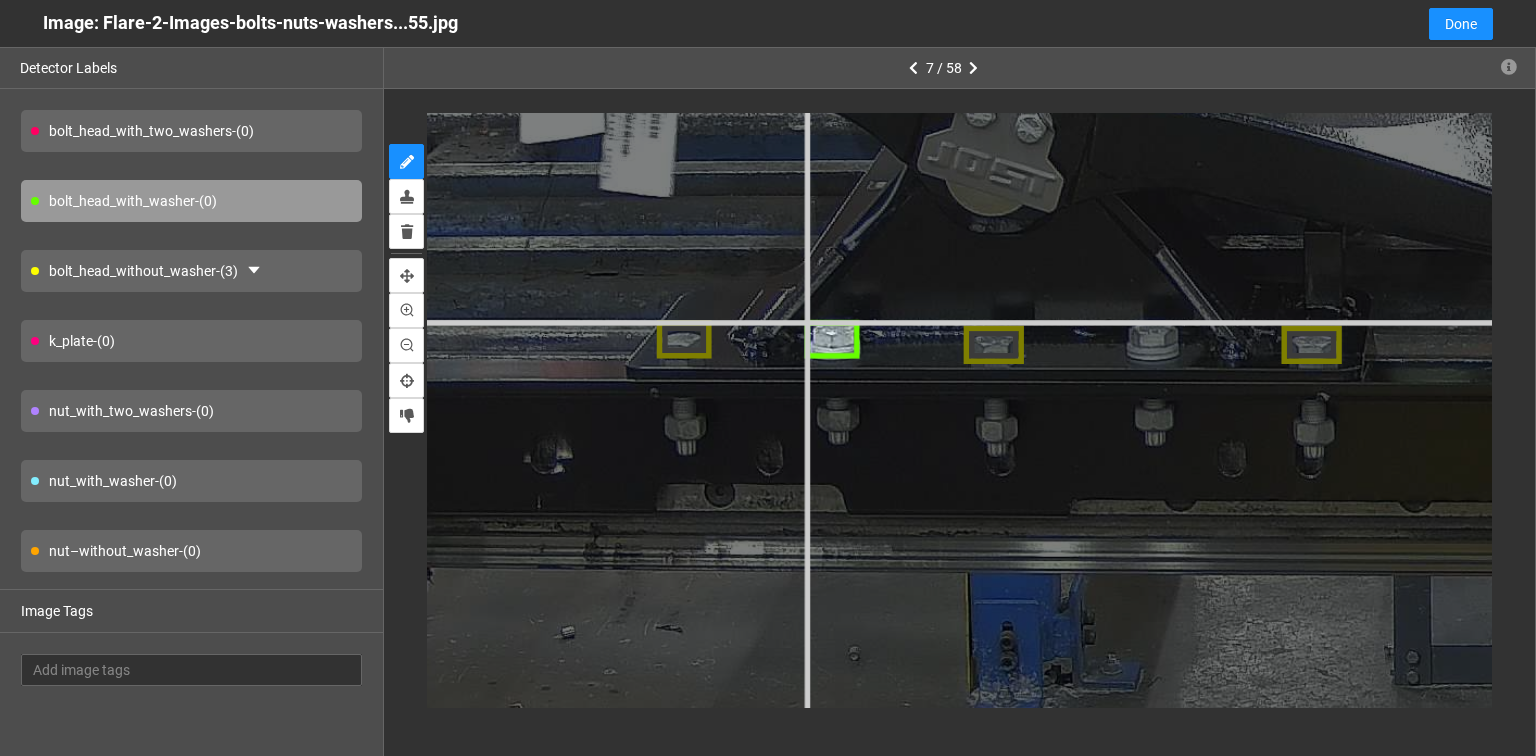 click at bounding box center [1738, 338] 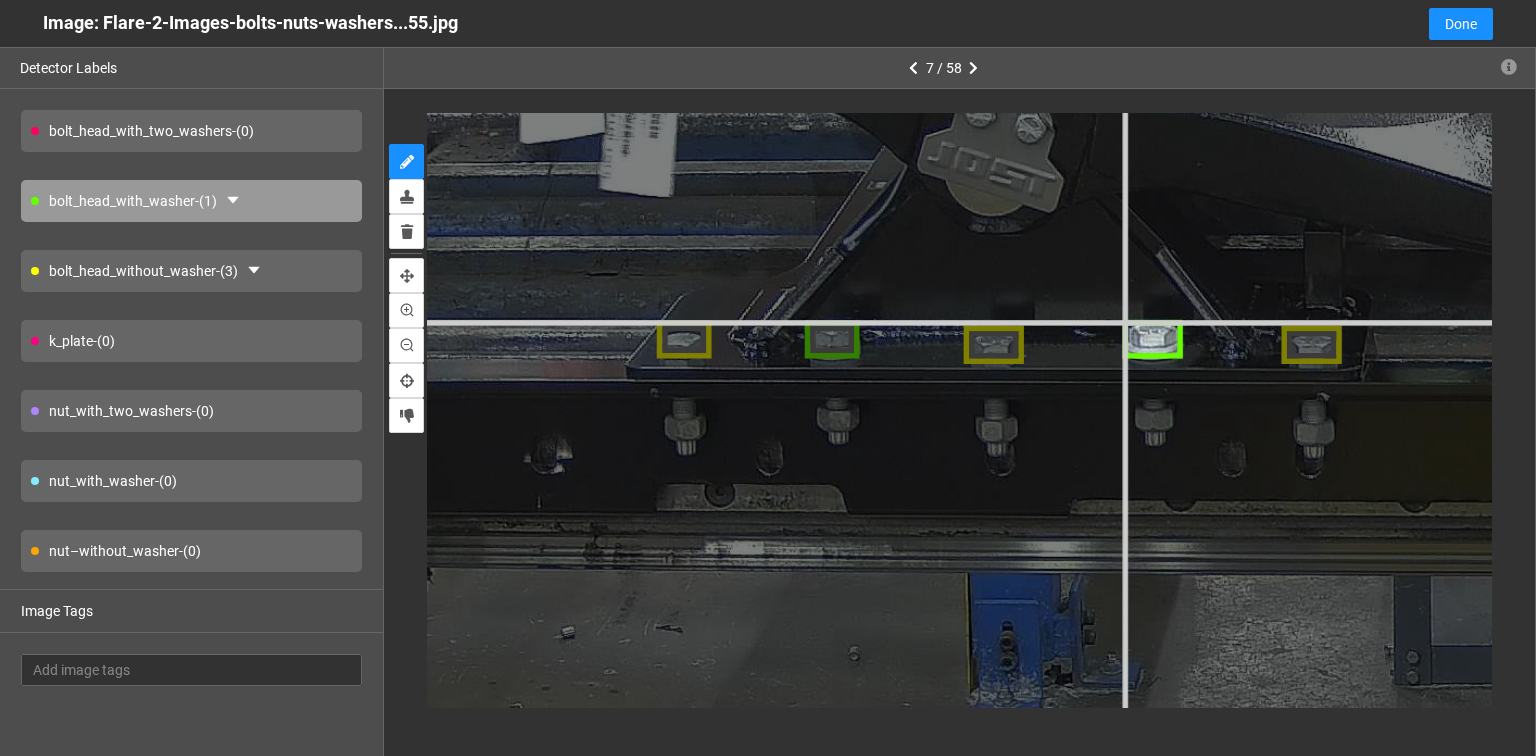 click at bounding box center [1738, 338] 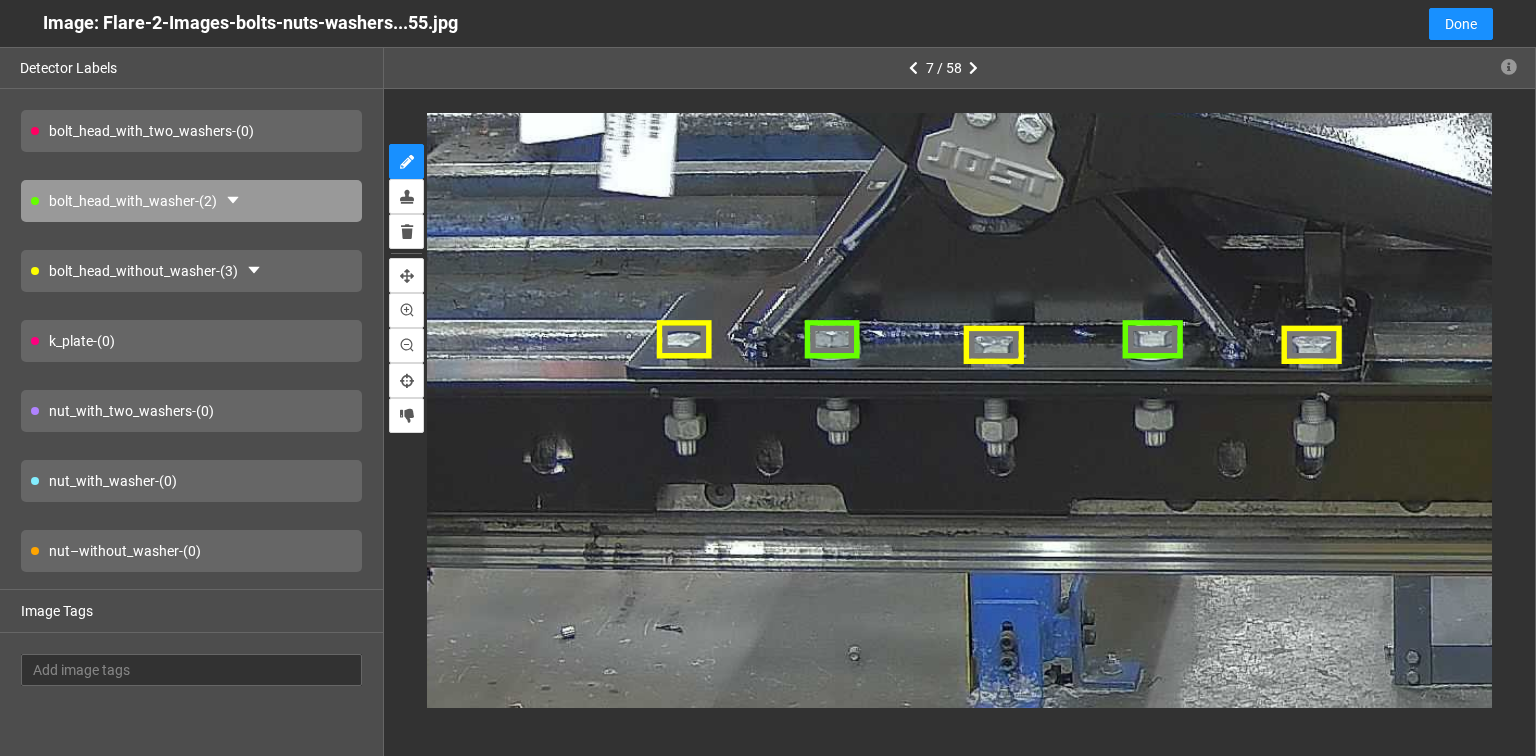 click on "nut–without_washer  -  (0)" at bounding box center [191, 551] 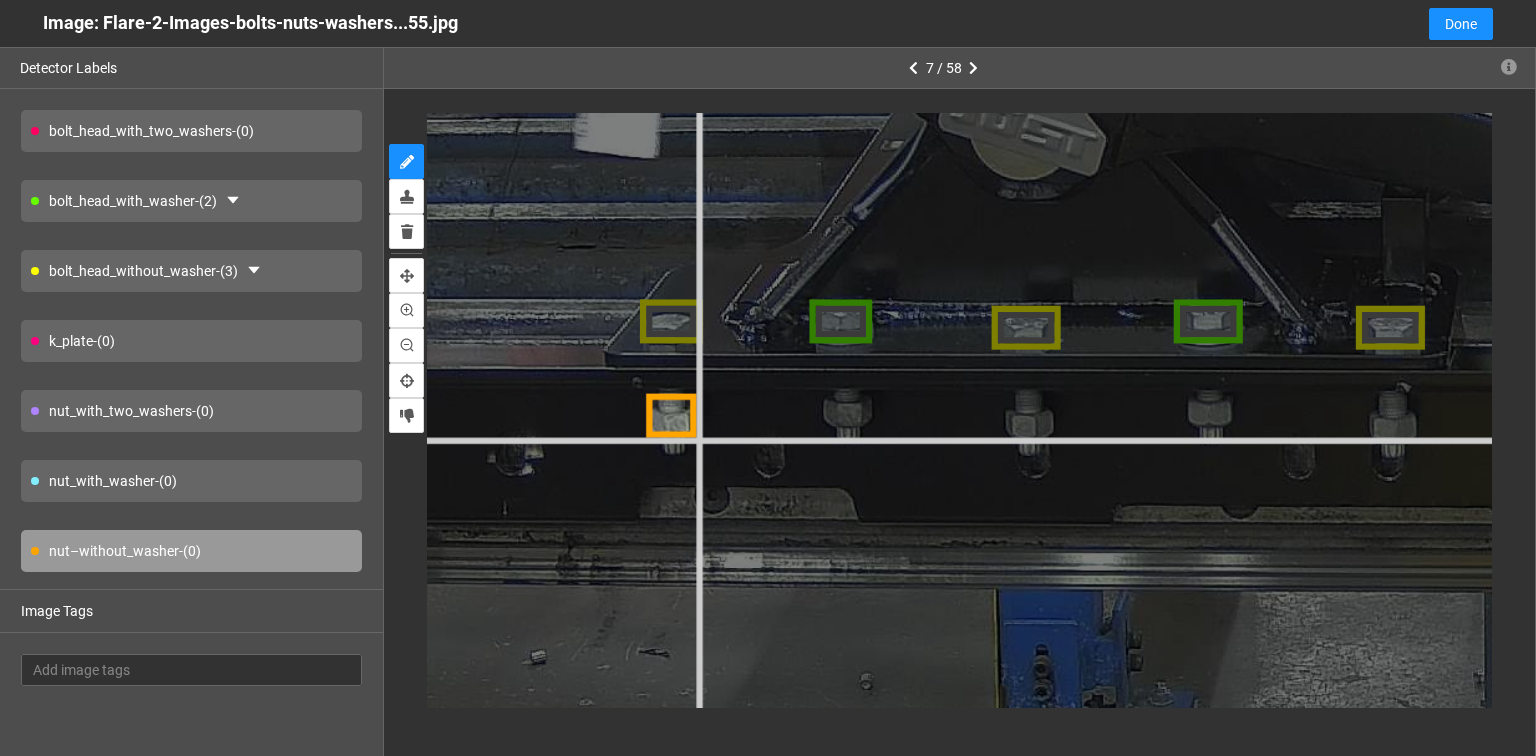 click at bounding box center [1879, 320] 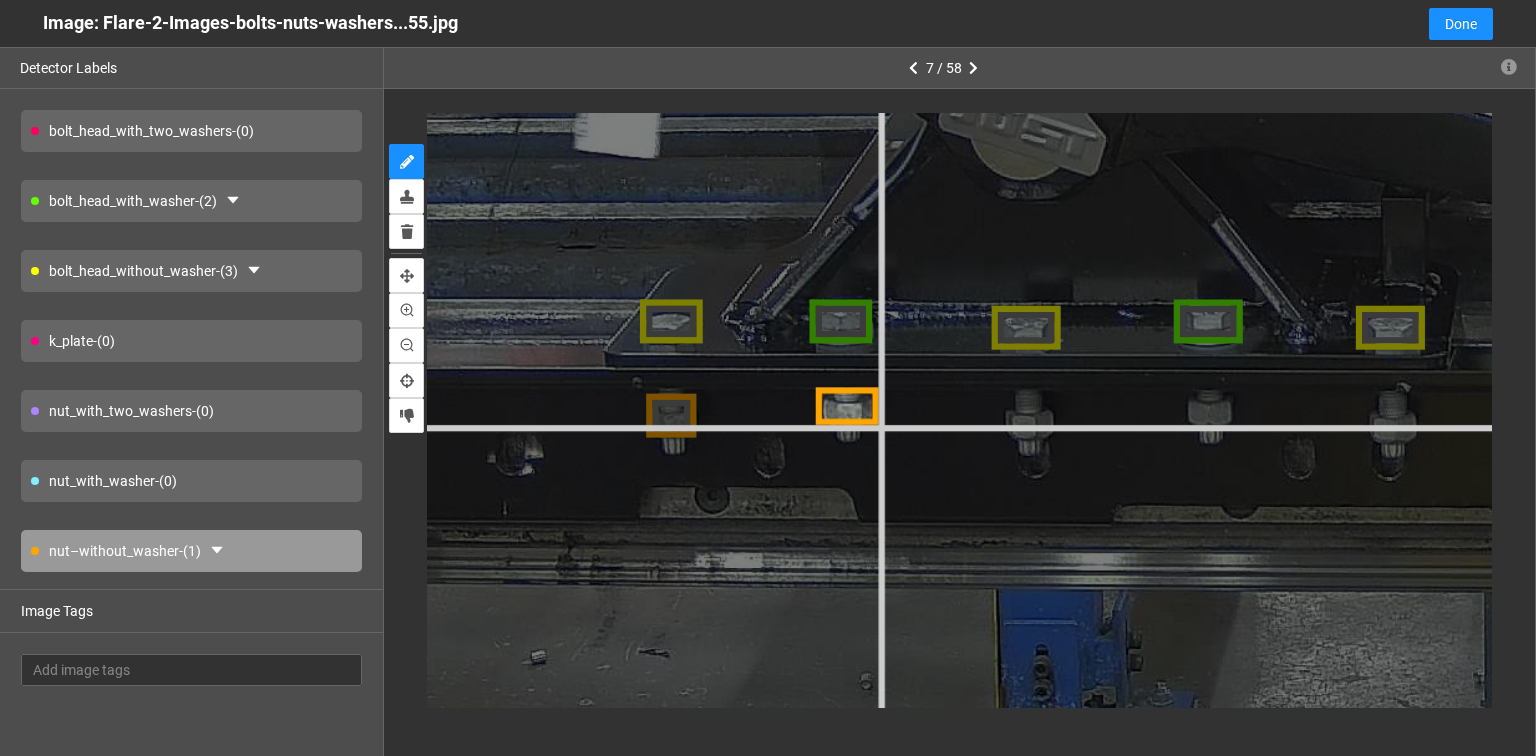 click at bounding box center [1879, 320] 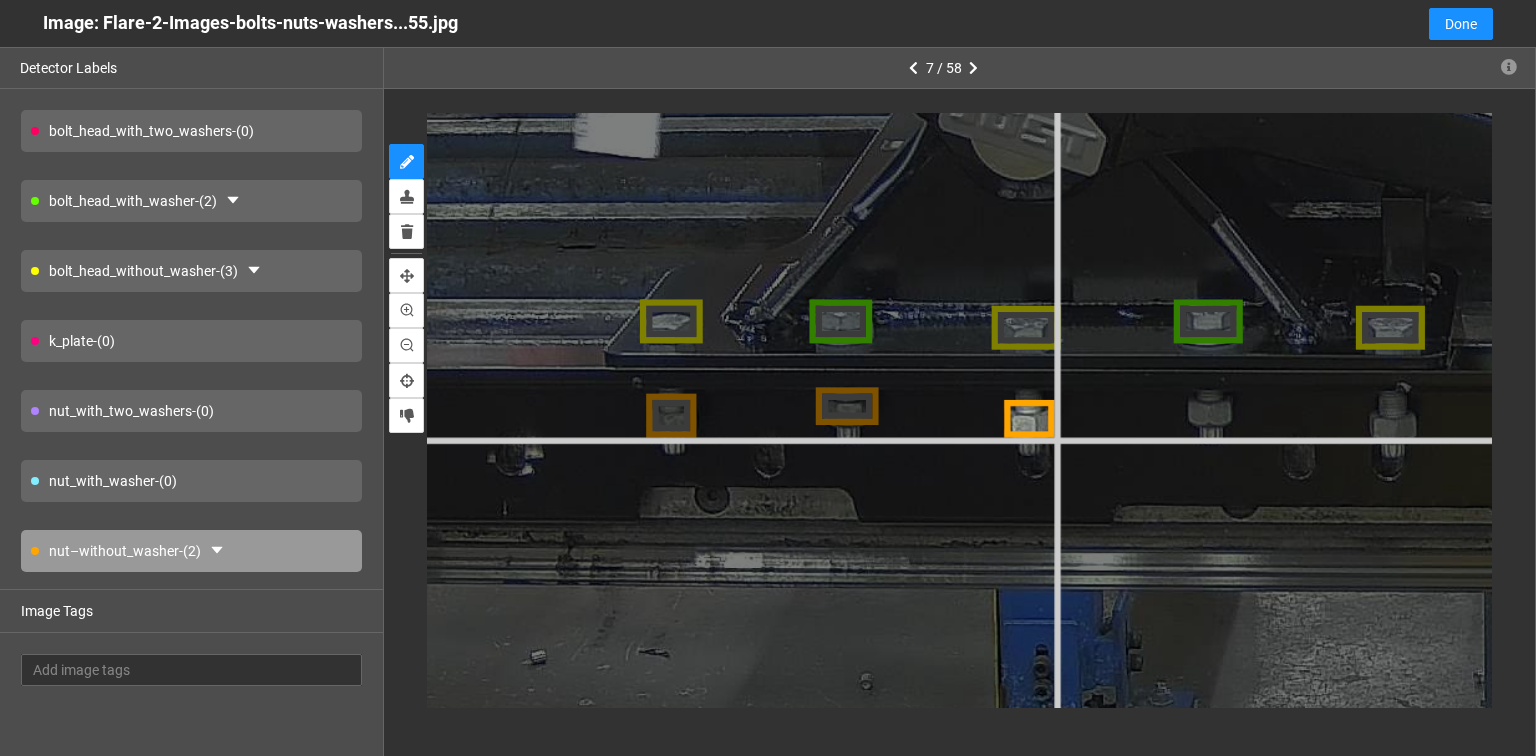 click at bounding box center [1879, 320] 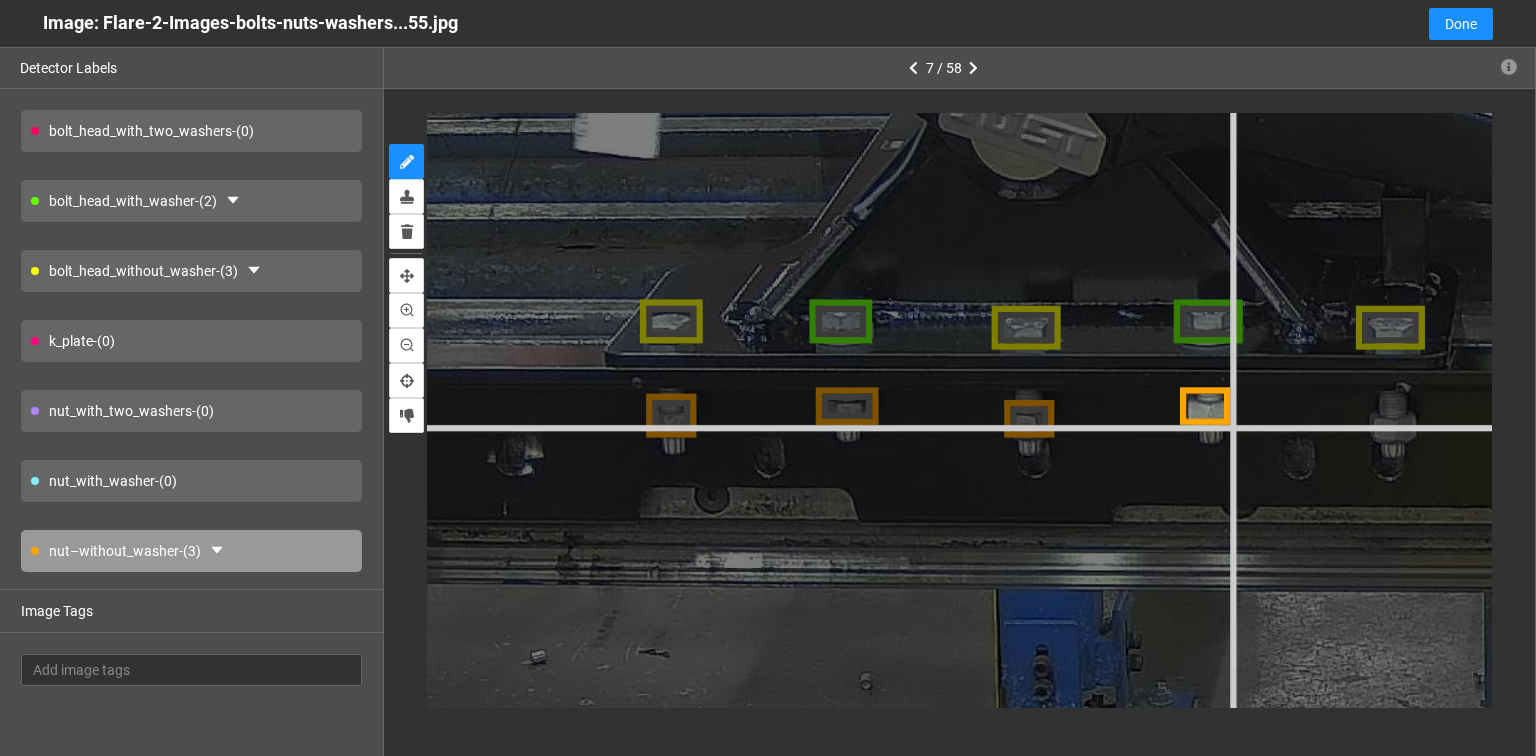 click at bounding box center [1879, 320] 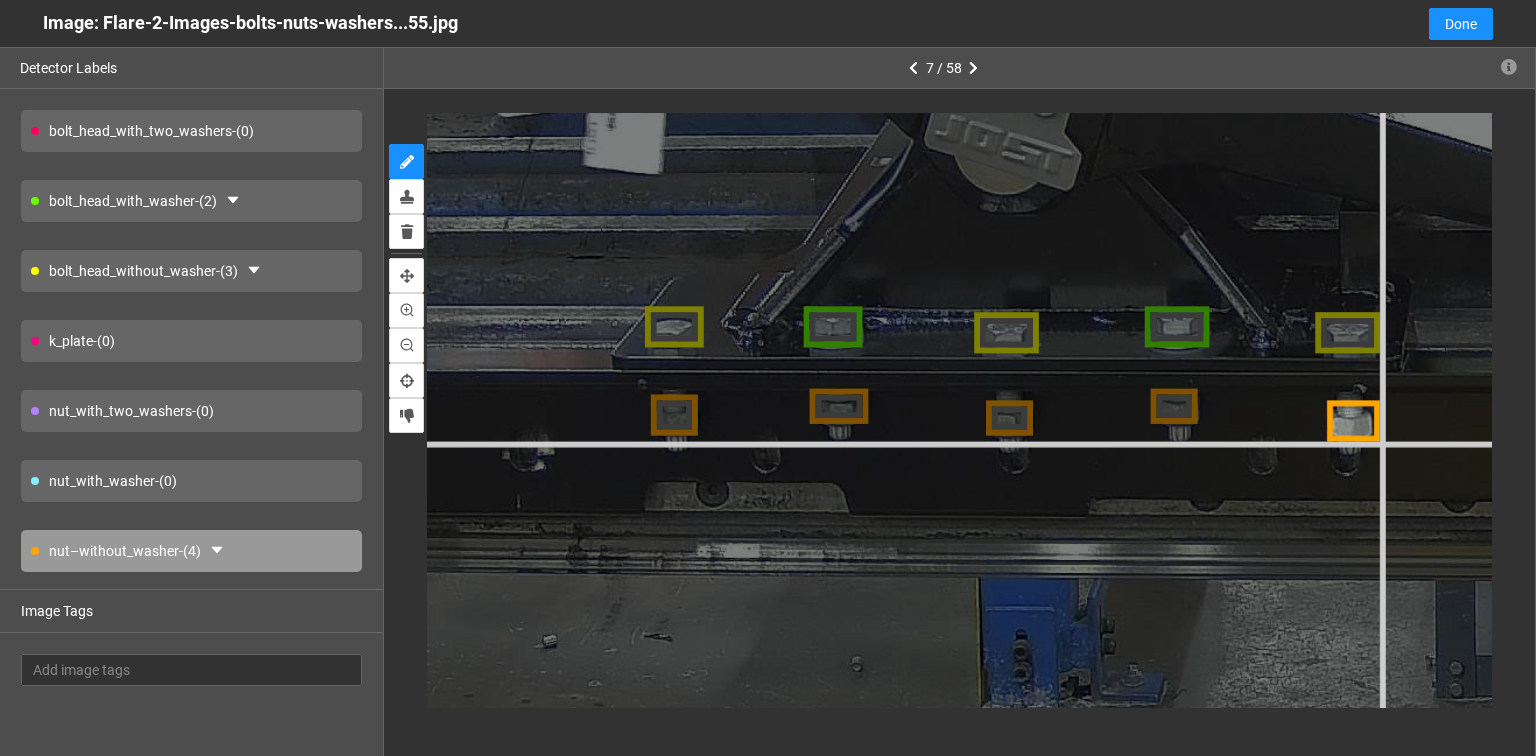 click at bounding box center (1806, 326) 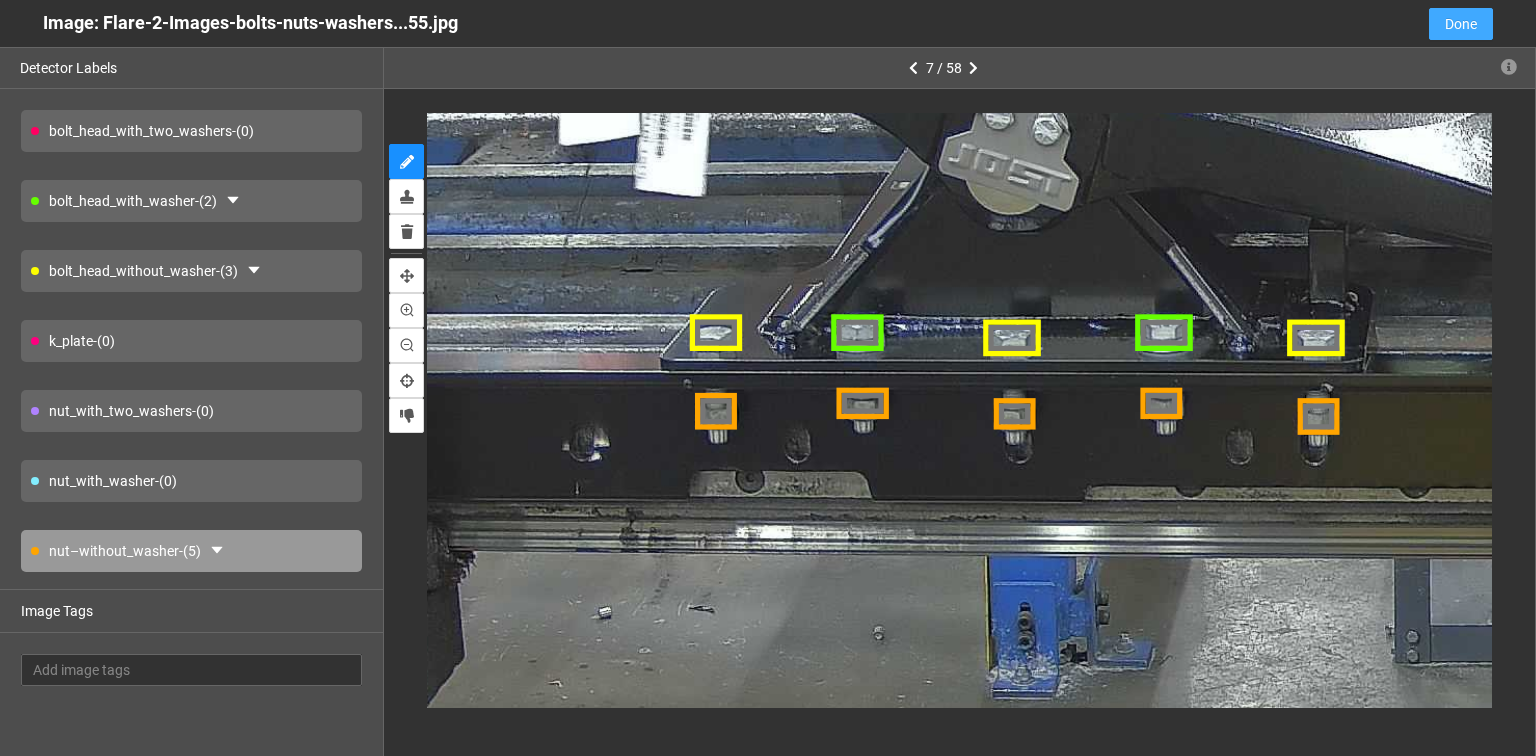 click on "Done" at bounding box center [1461, 24] 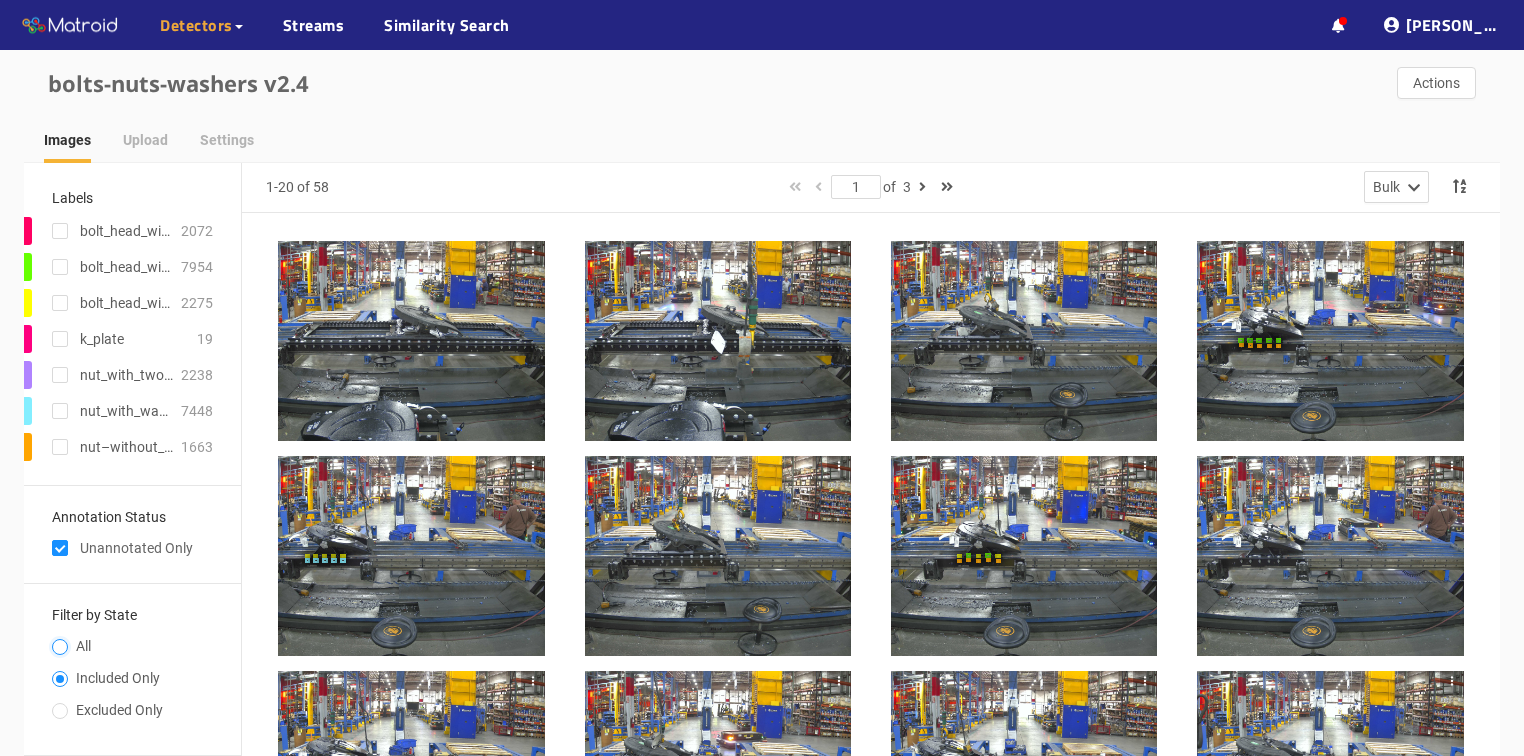 click on "All" at bounding box center (60, 649) 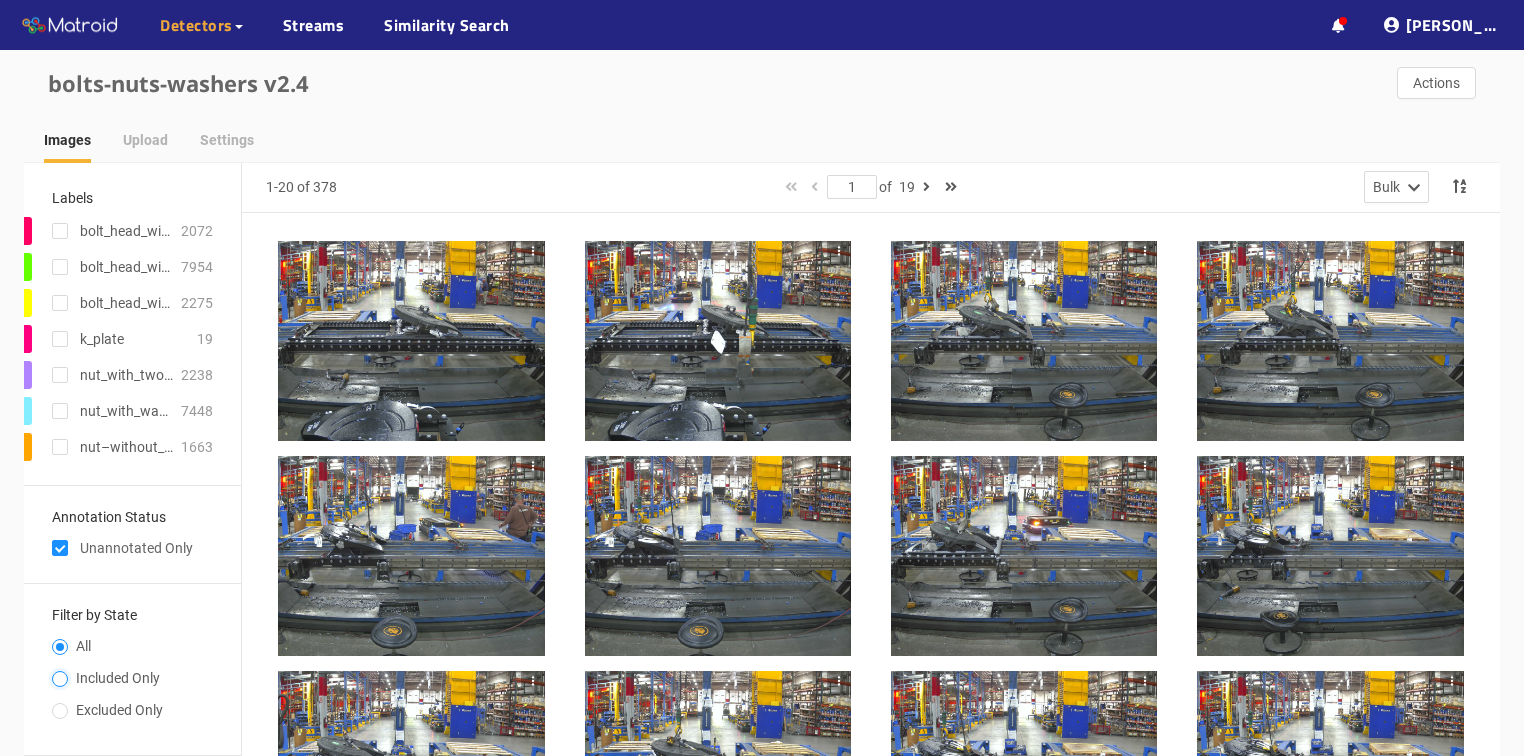 click on "Included Only" at bounding box center [60, 681] 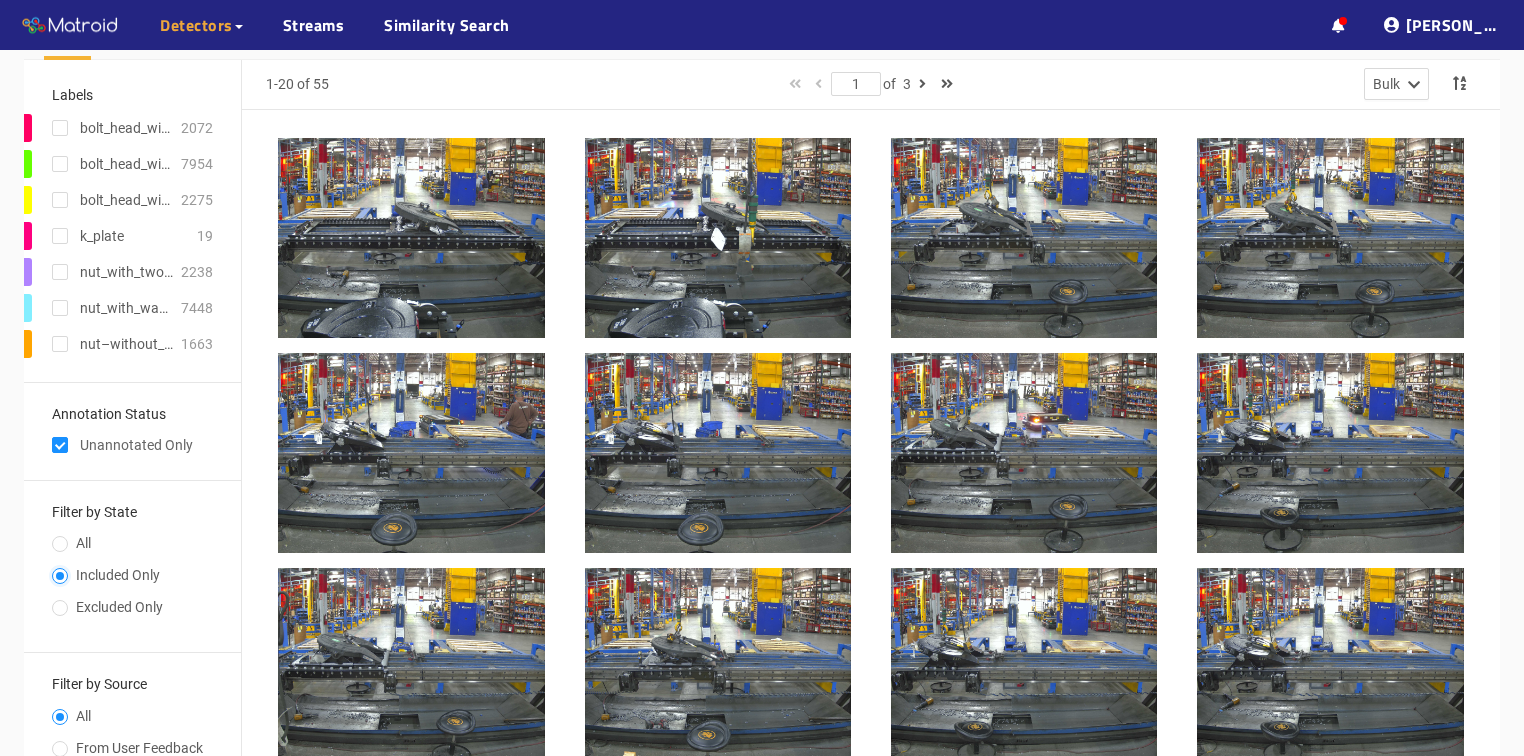 scroll, scrollTop: 0, scrollLeft: 0, axis: both 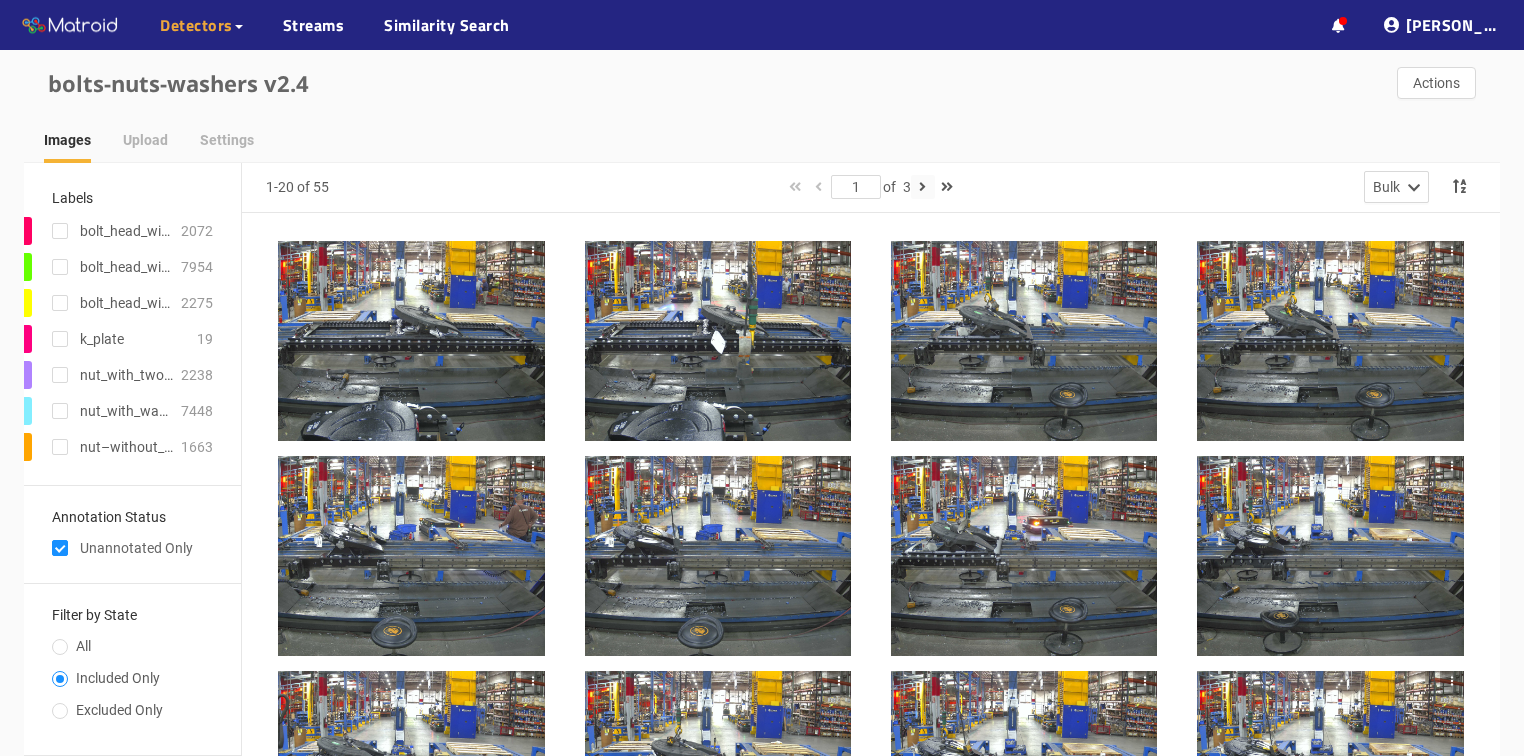click at bounding box center (923, 187) 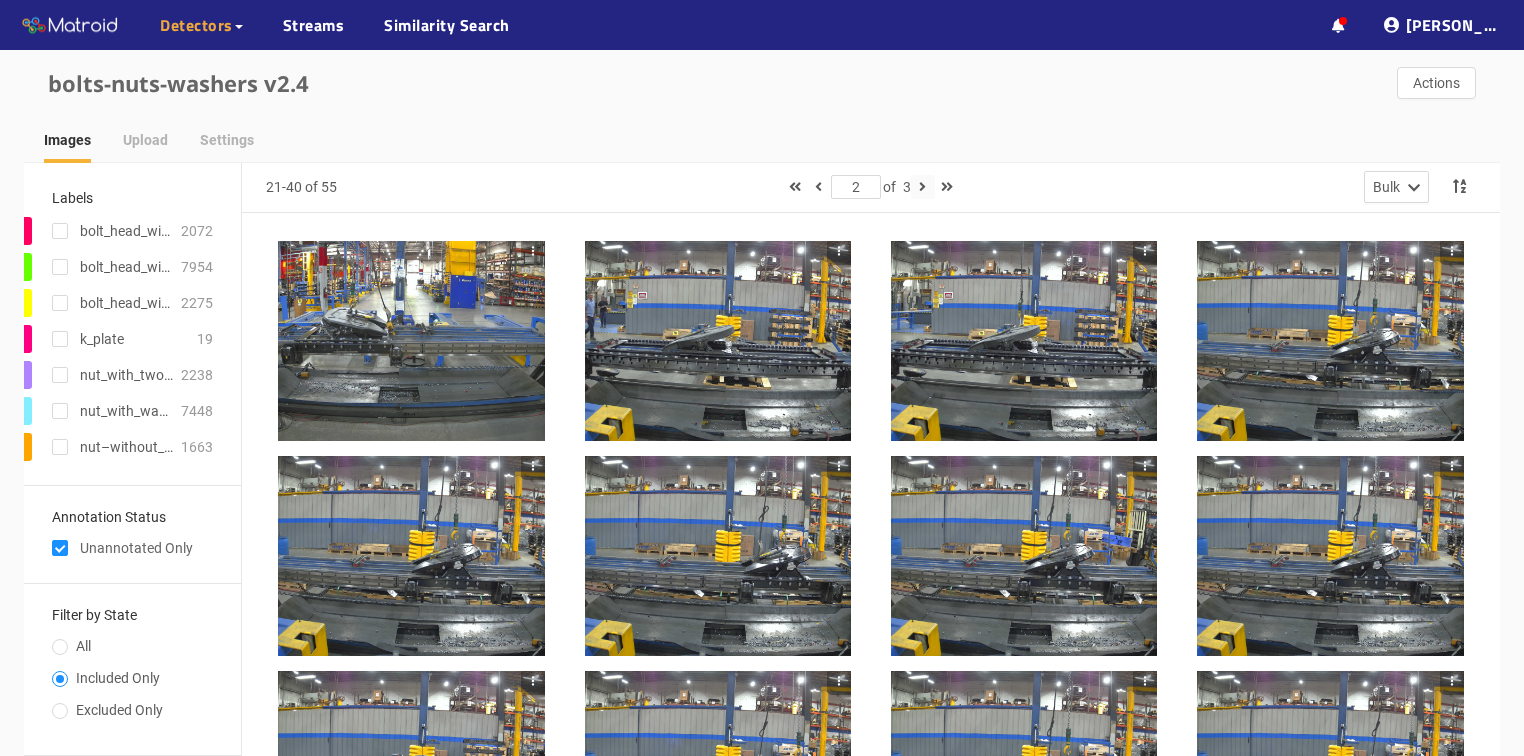 click at bounding box center (923, 187) 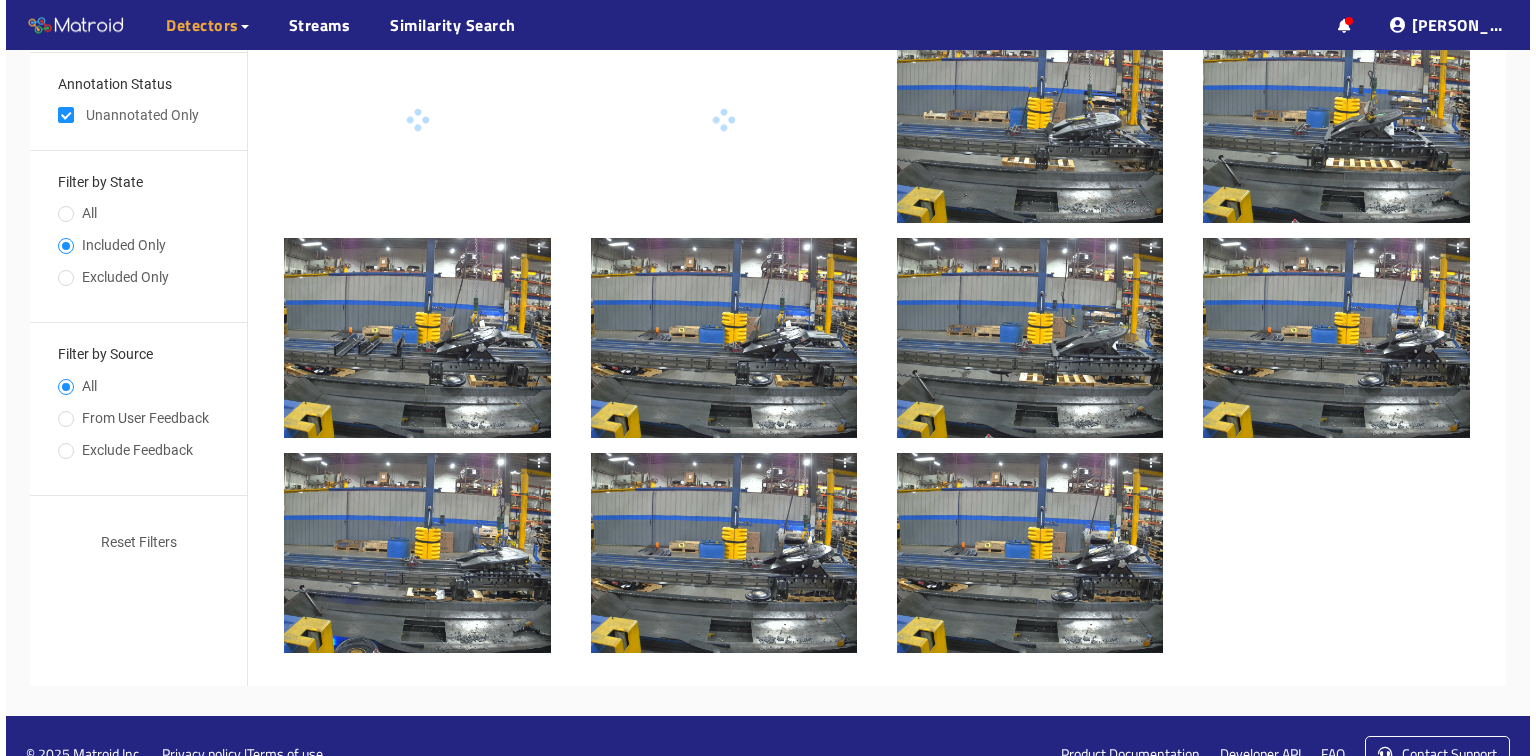scroll, scrollTop: 466, scrollLeft: 0, axis: vertical 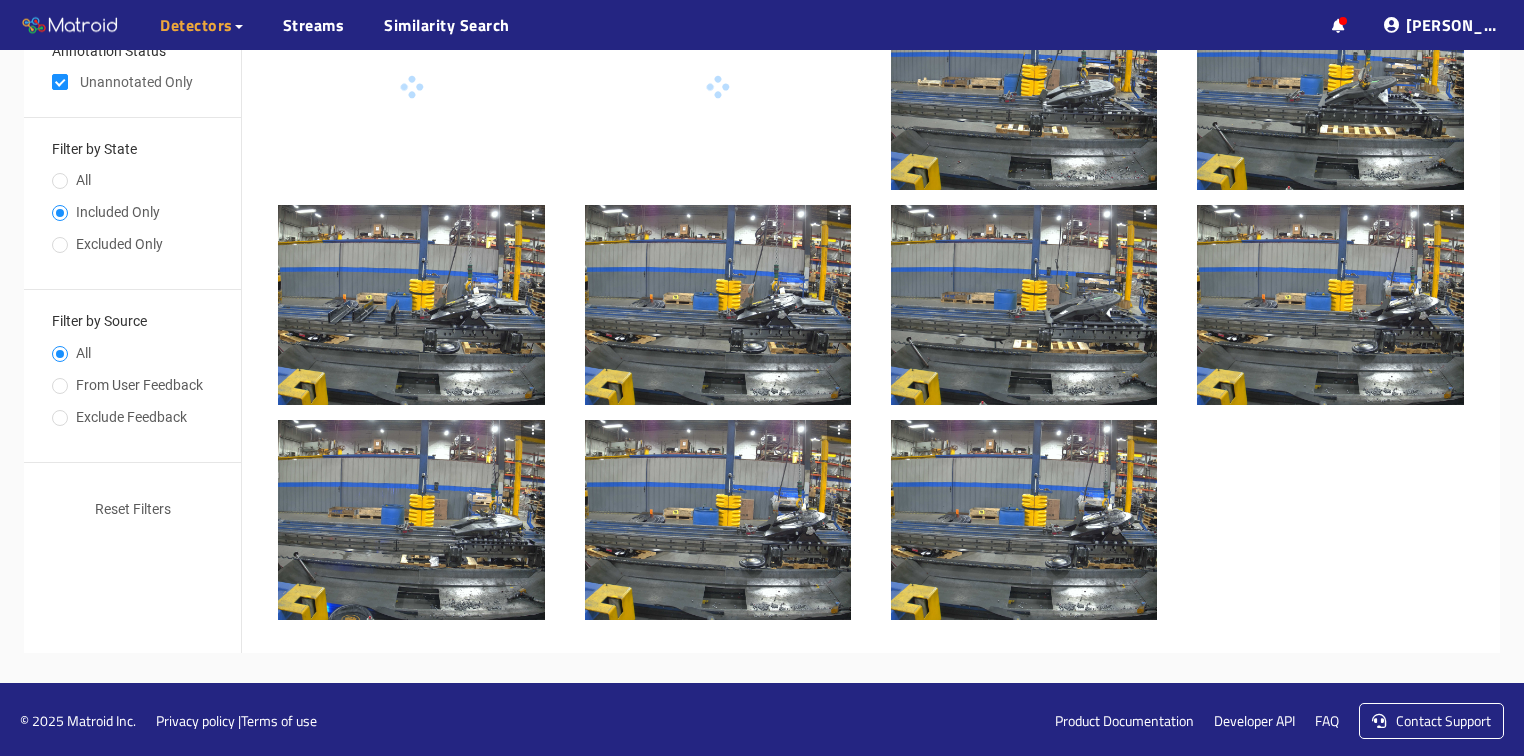 click at bounding box center (1024, 520) 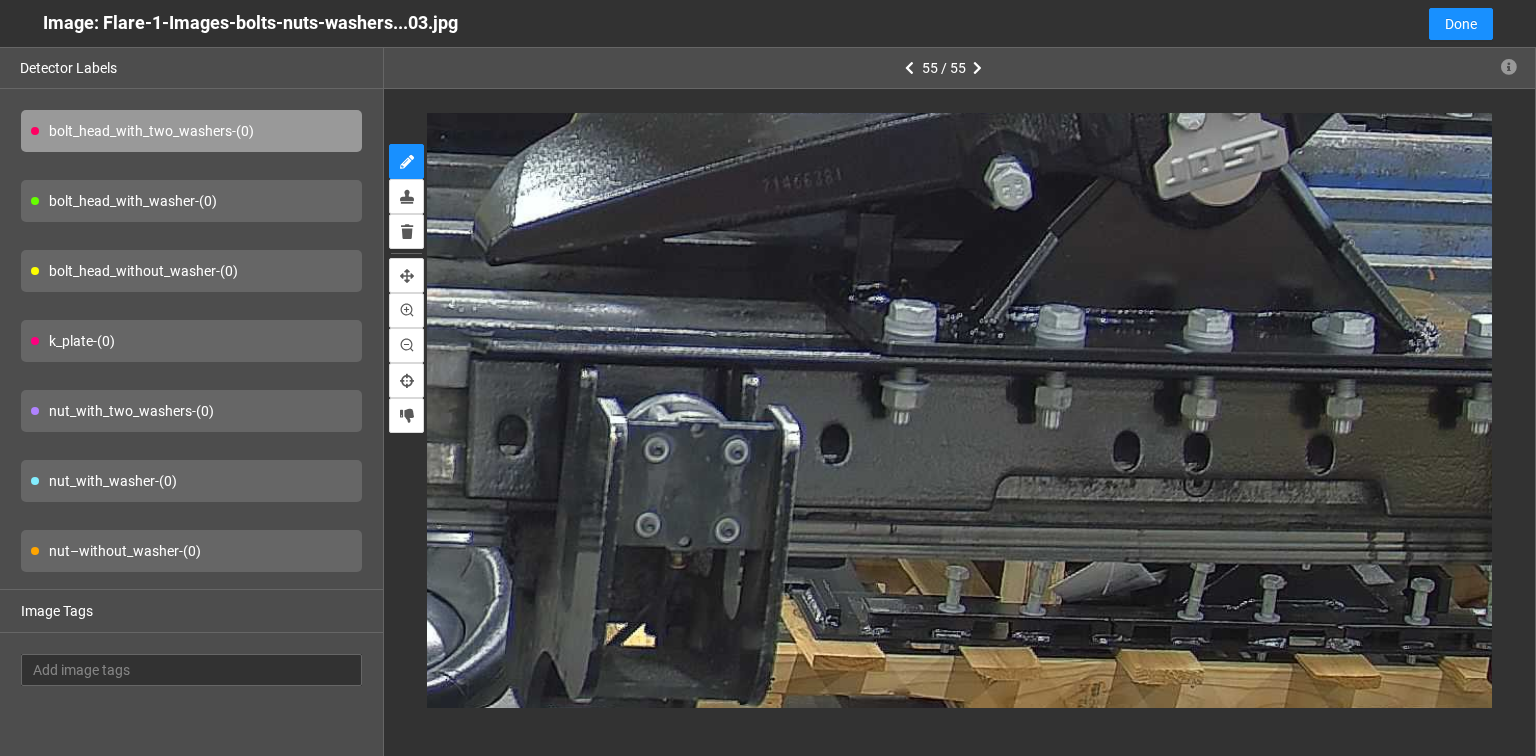 click on "bolt_head_without_washer  -  (0)" at bounding box center (191, 271) 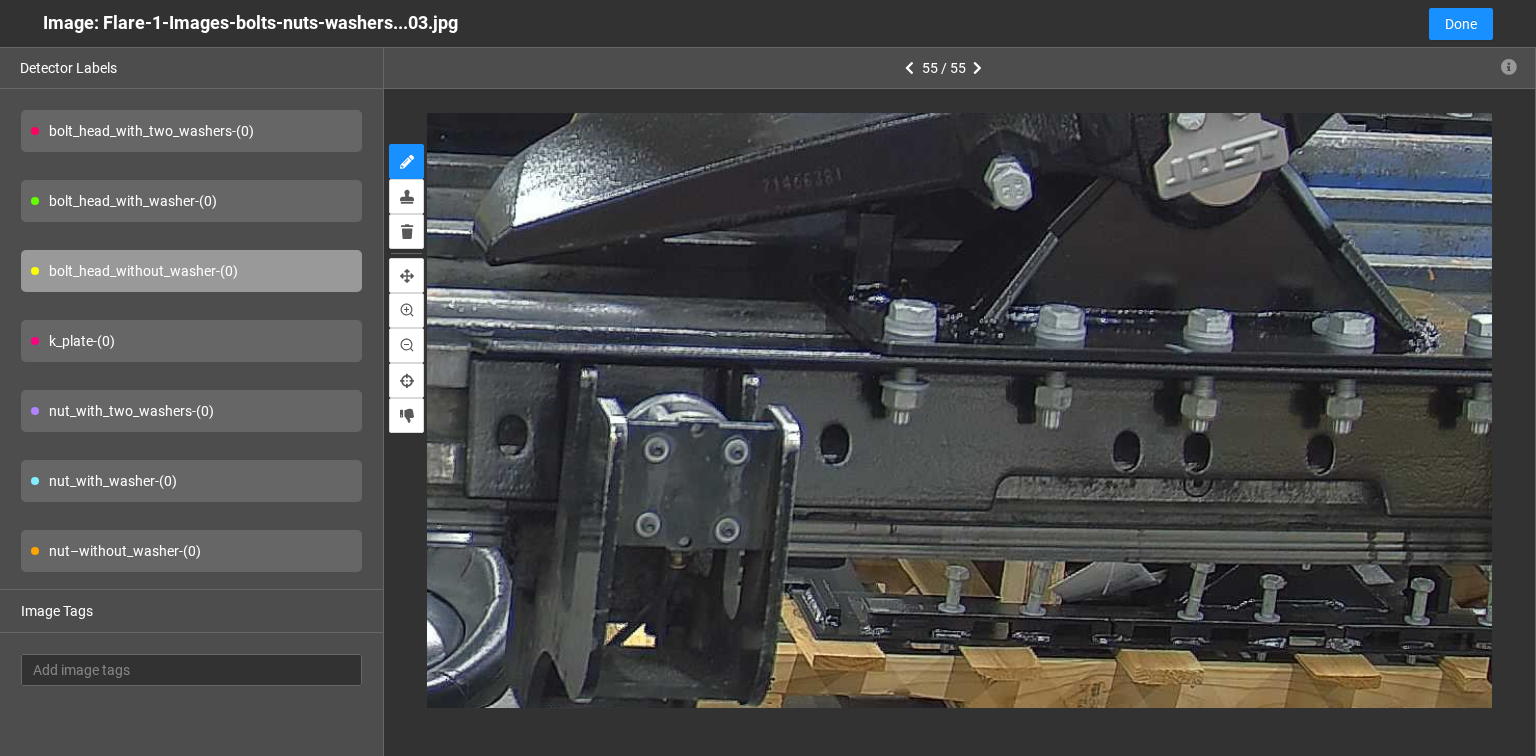 click on "bolt_head_with_two_washers  -  (0)" at bounding box center (191, 131) 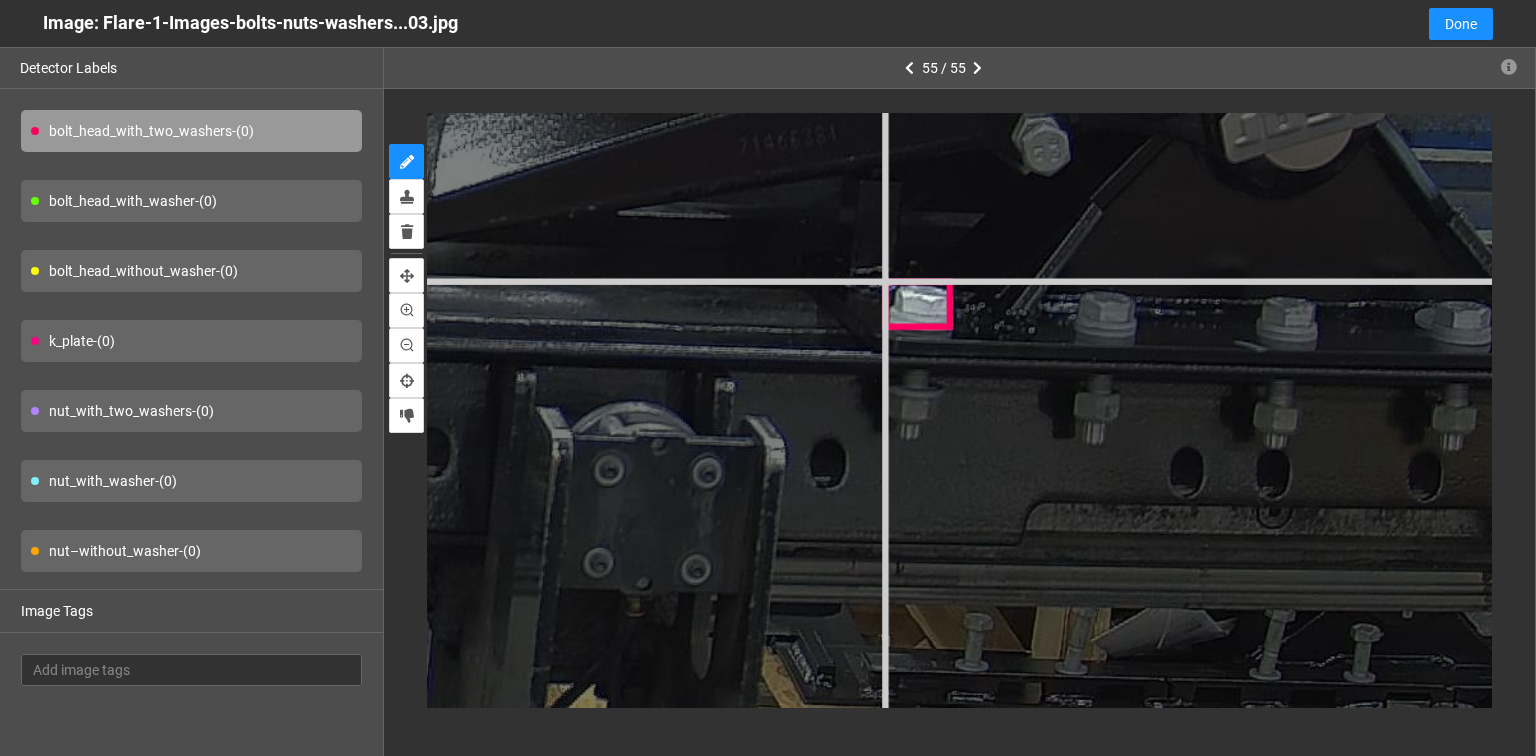 click at bounding box center [-474, -113] 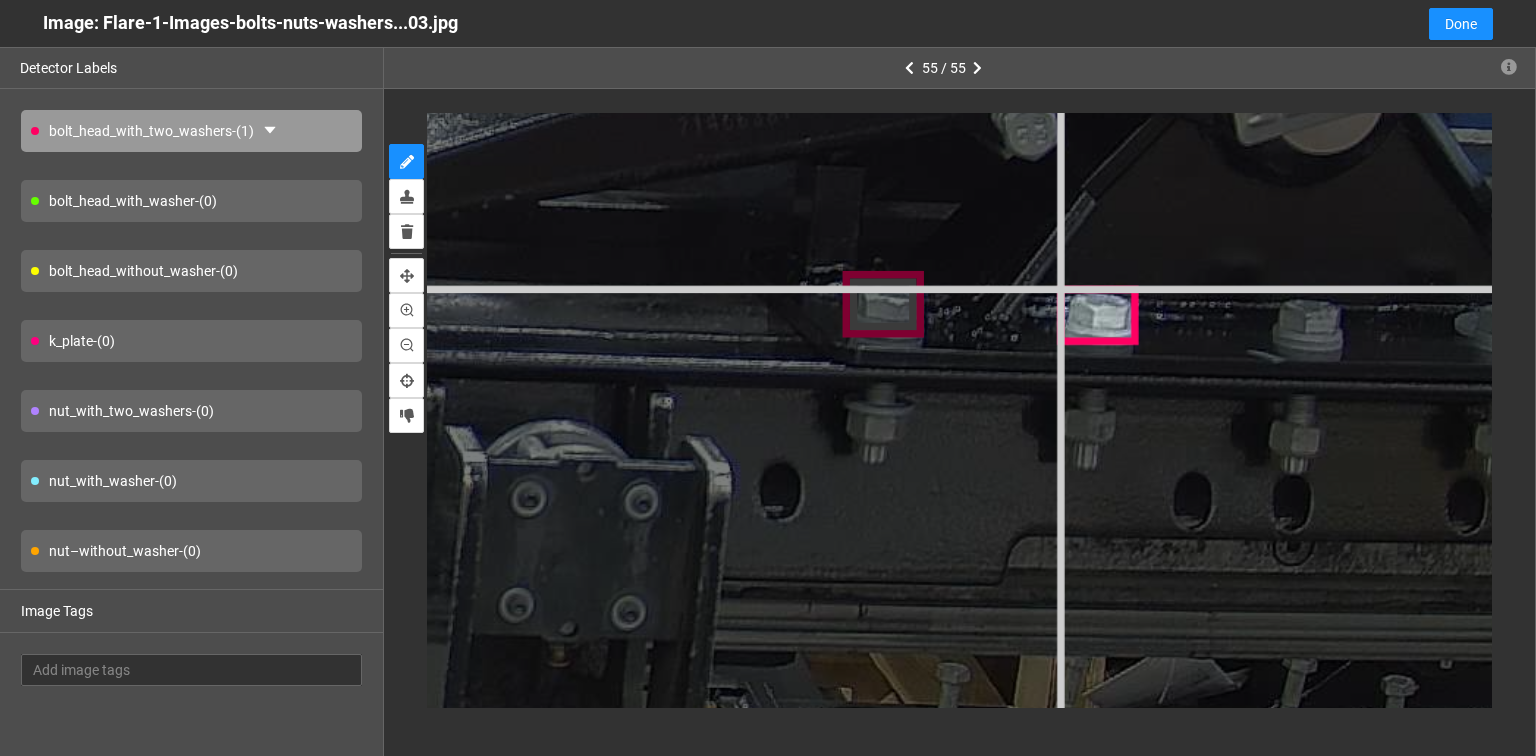 click at bounding box center [-716, -171] 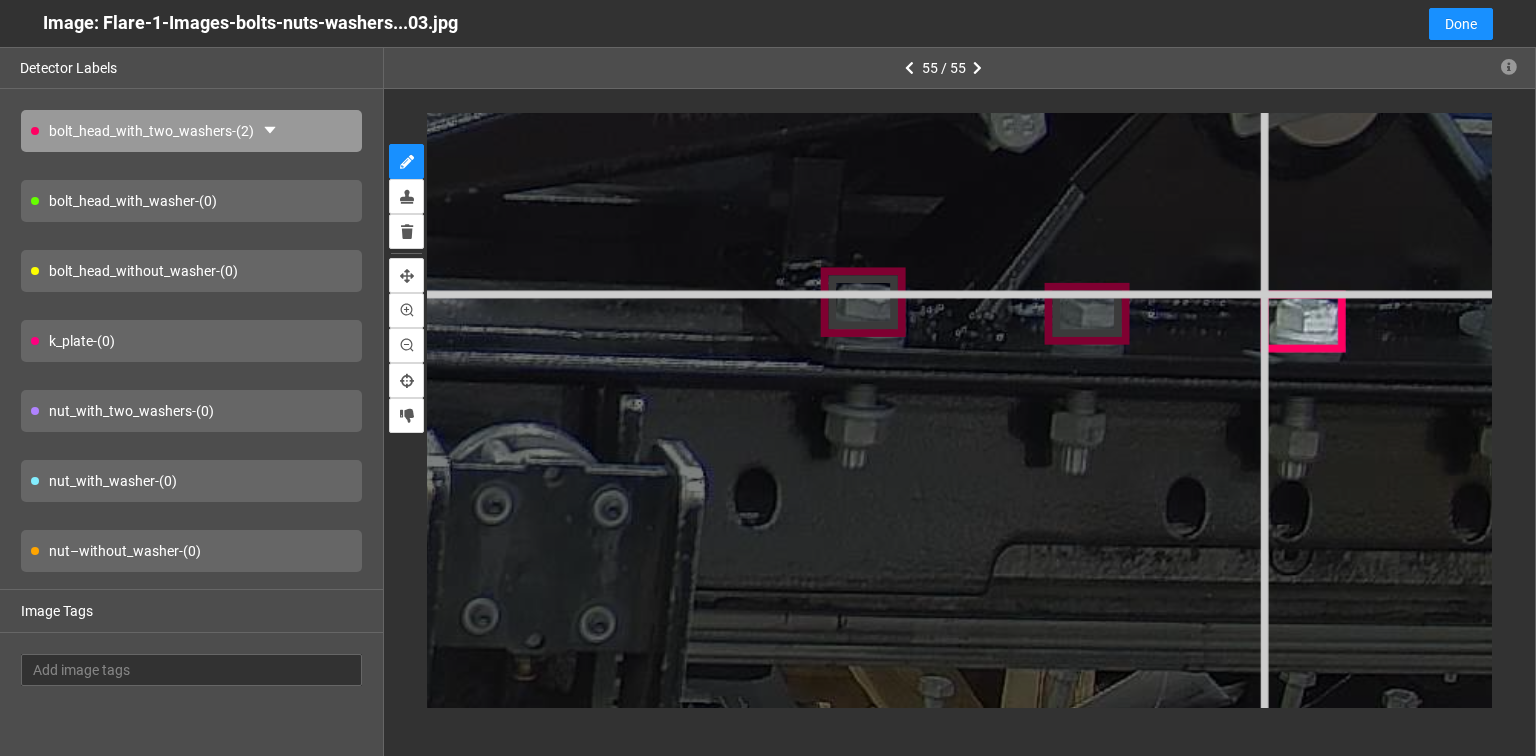 click at bounding box center [-805, -194] 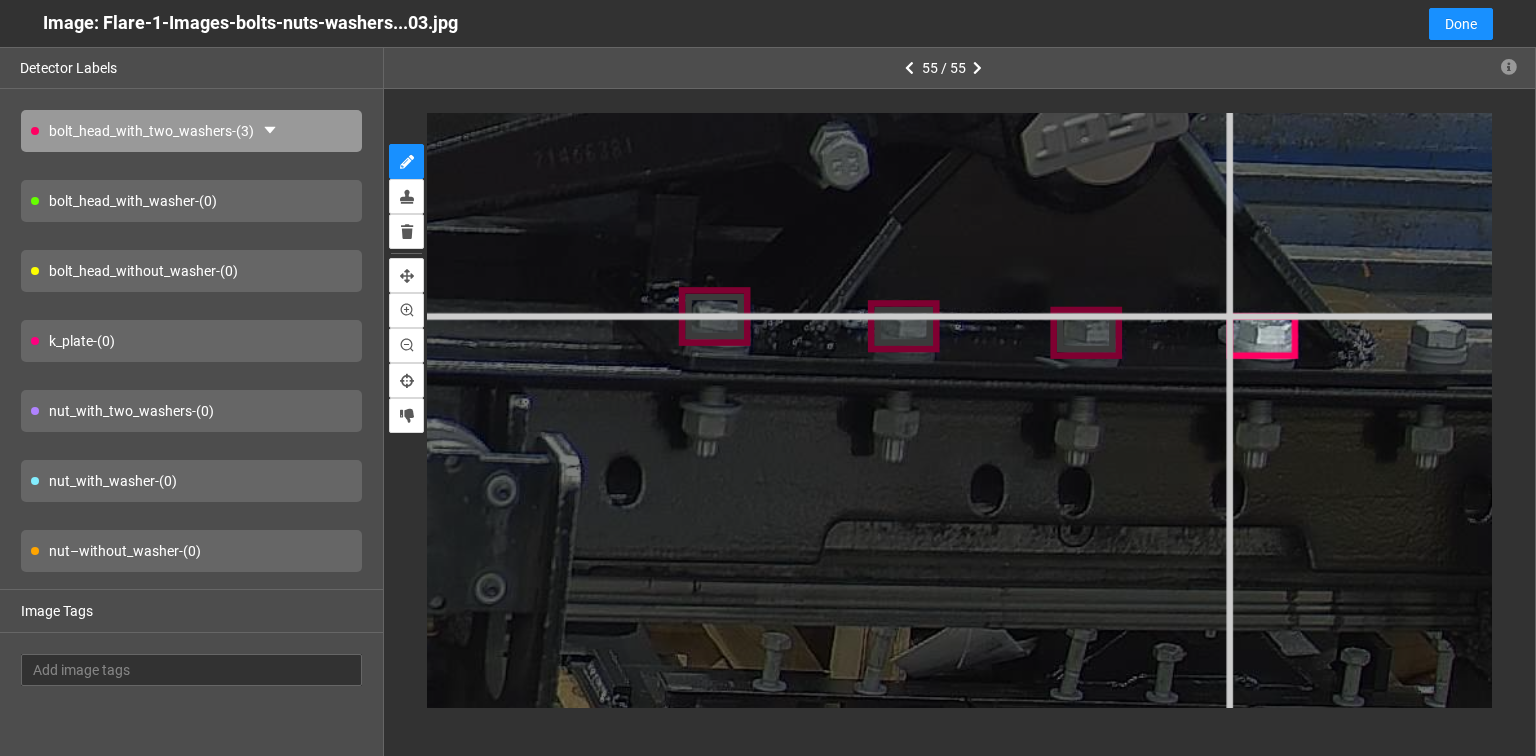 click at bounding box center [-695, -102] 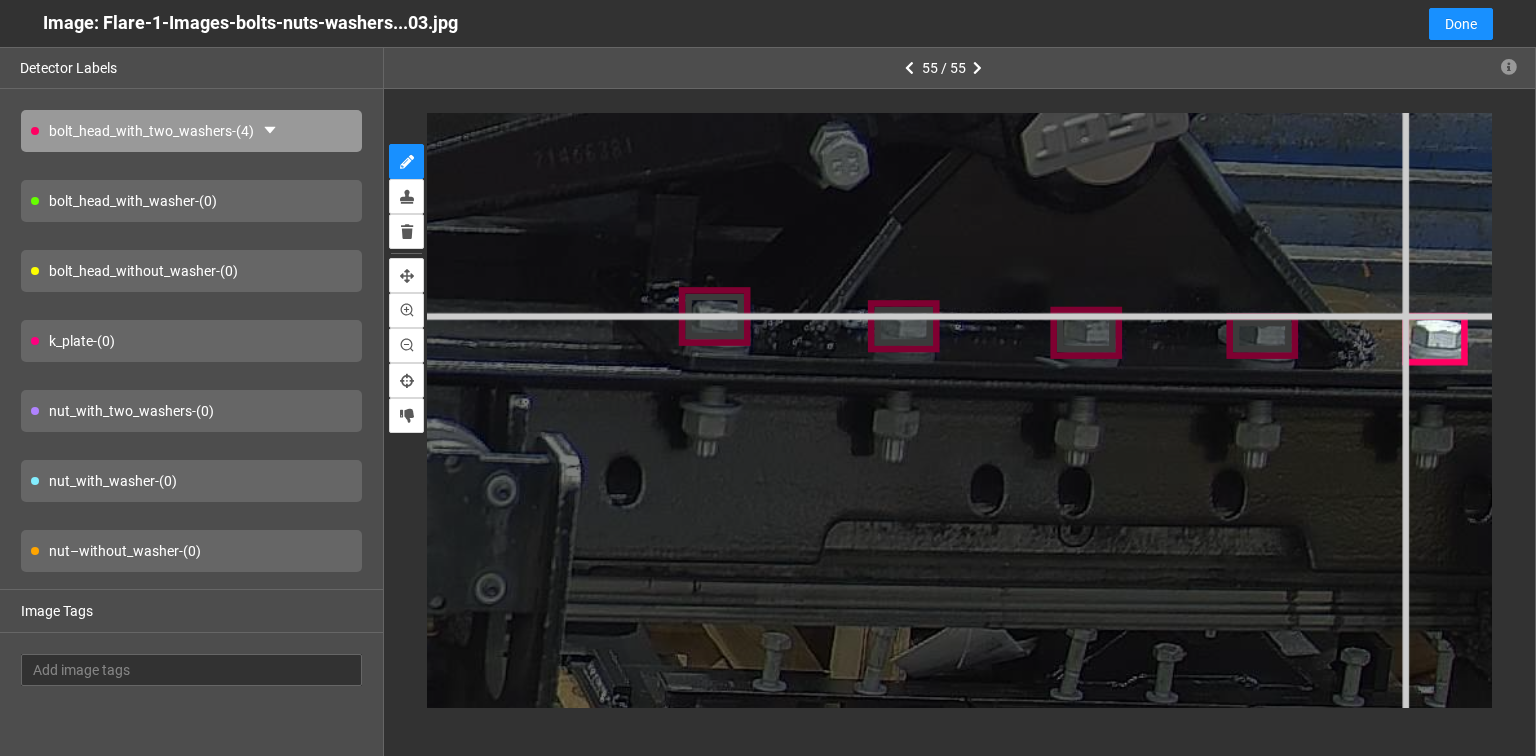 click at bounding box center (-695, -102) 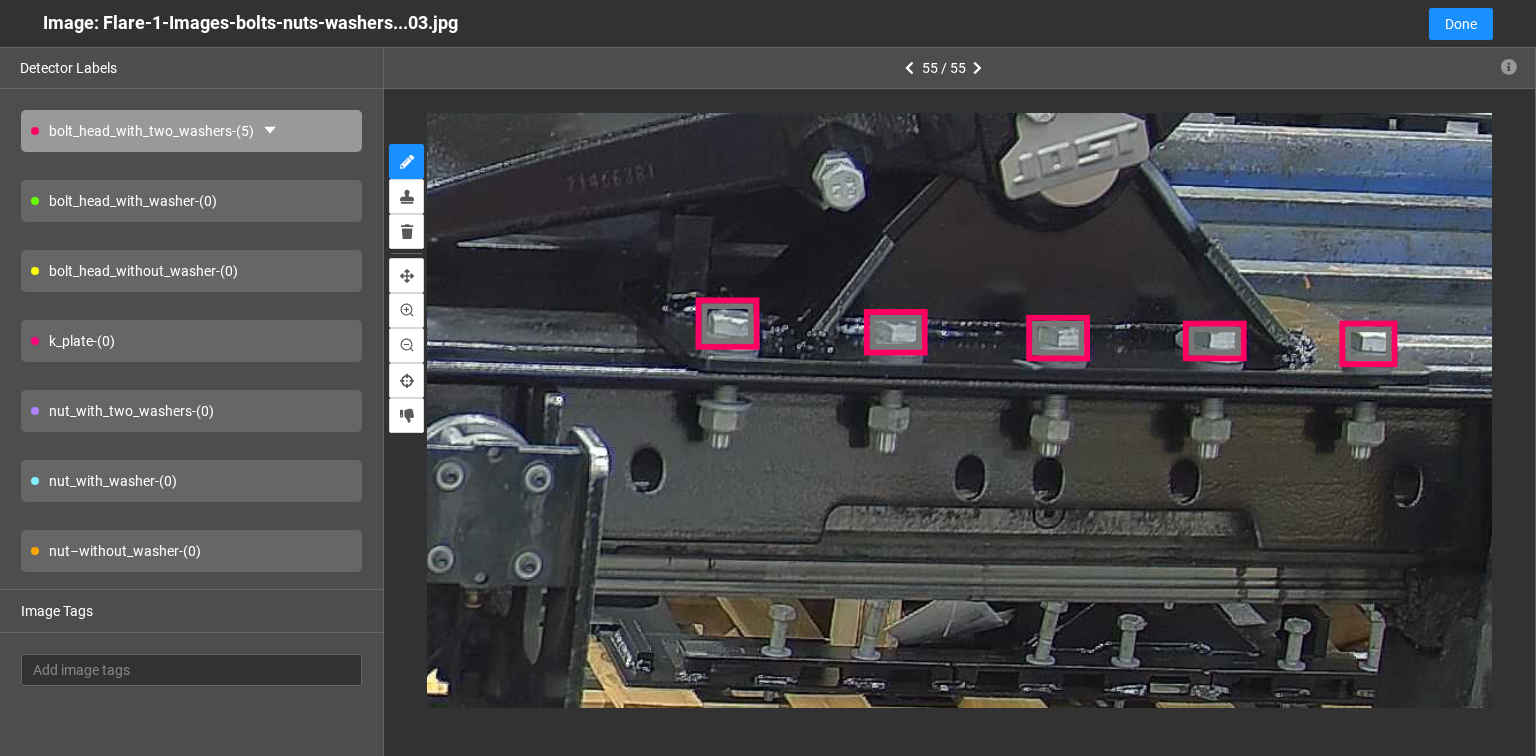 click on "nut_with_two_washers  -  (0)" at bounding box center [191, 411] 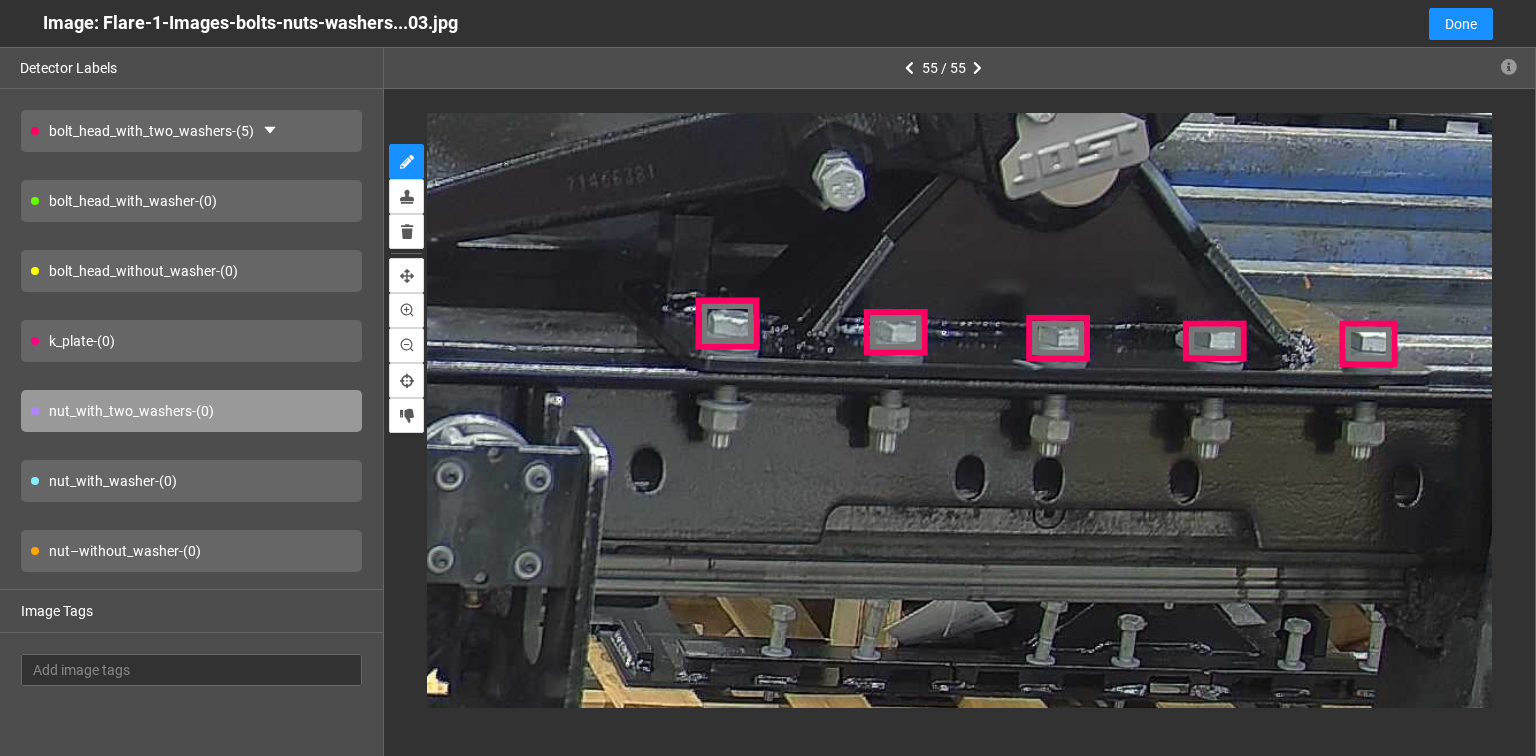 click on "nut_with_washer  -  (0)" at bounding box center (191, 481) 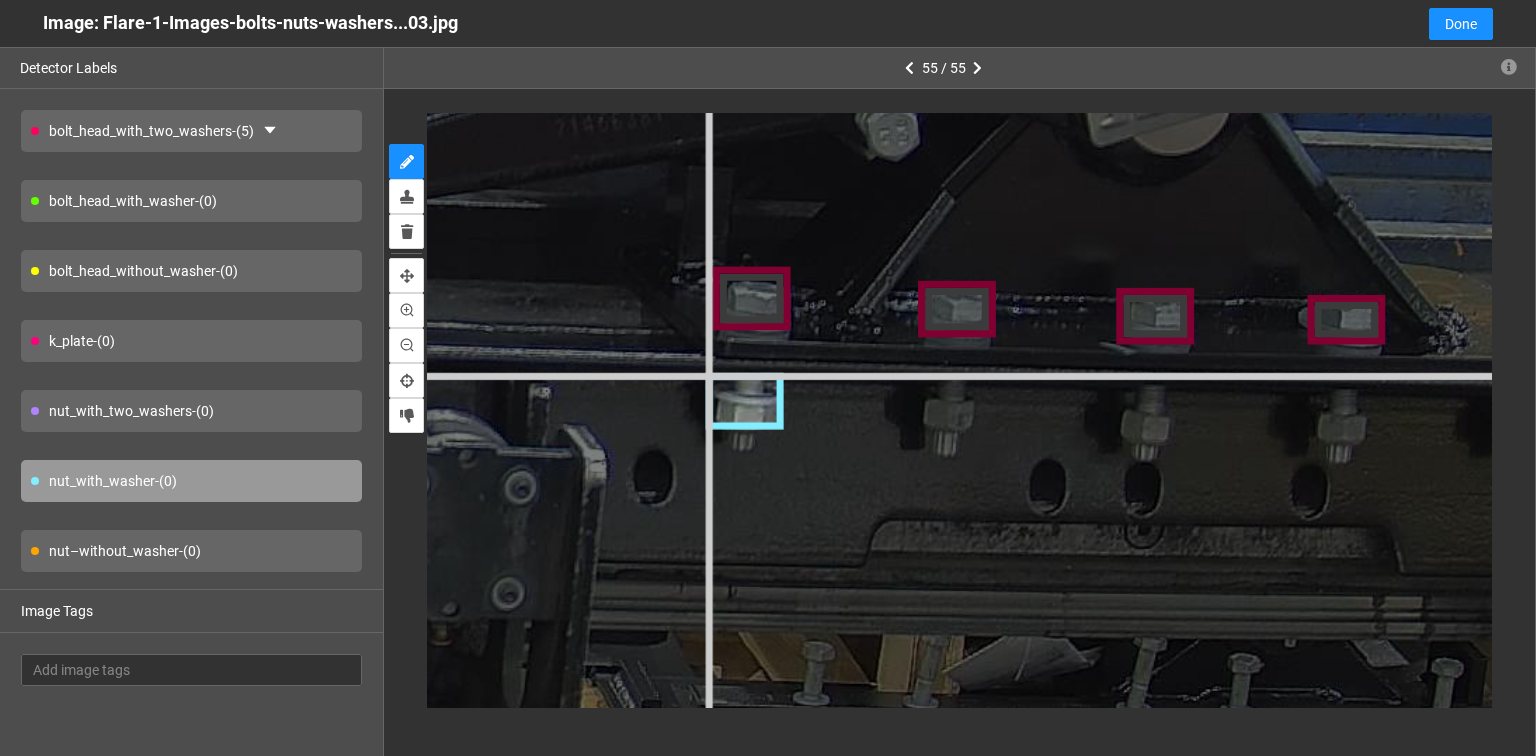 click at bounding box center [-779, -156] 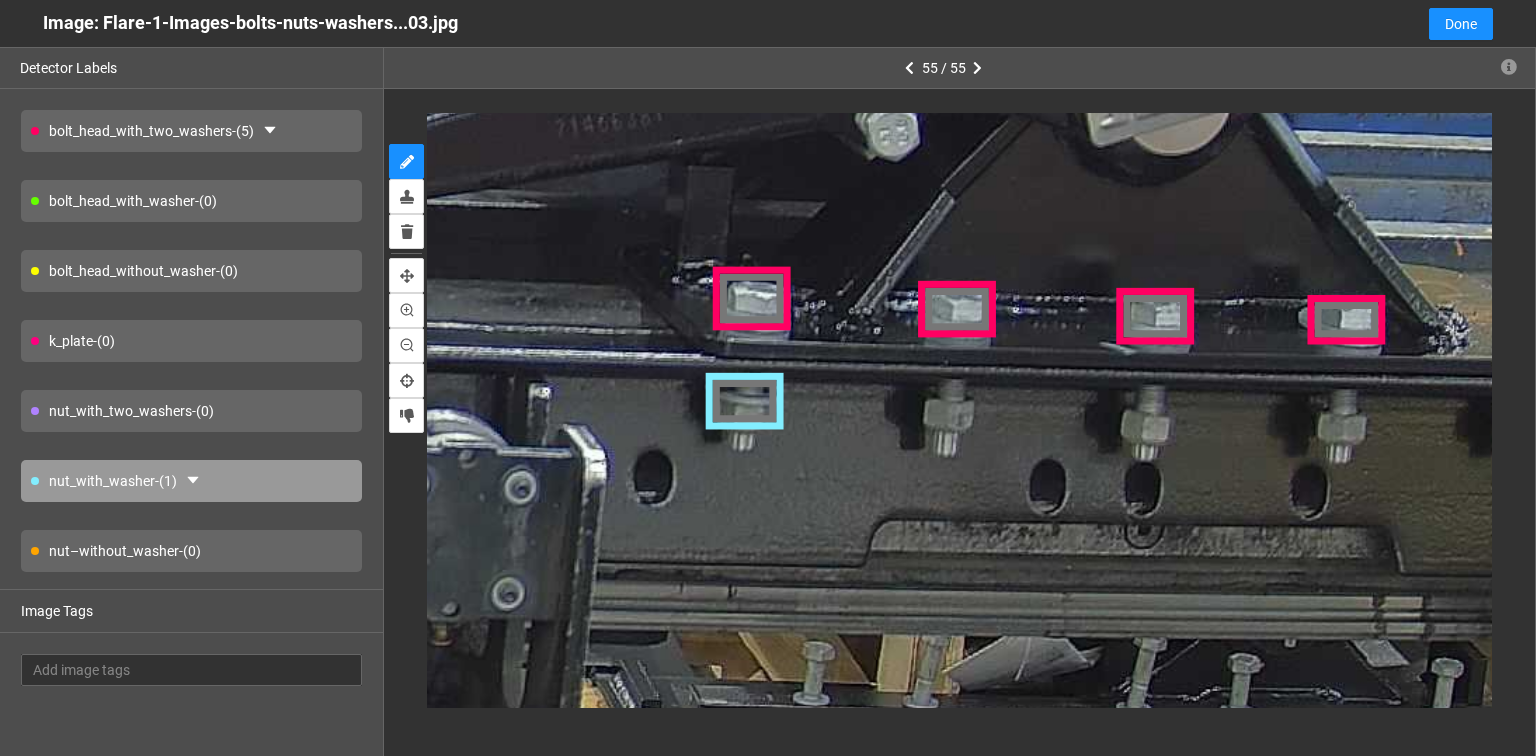 drag, startPoint x: 112, startPoint y: 548, endPoint x: 861, endPoint y: 500, distance: 750.5365 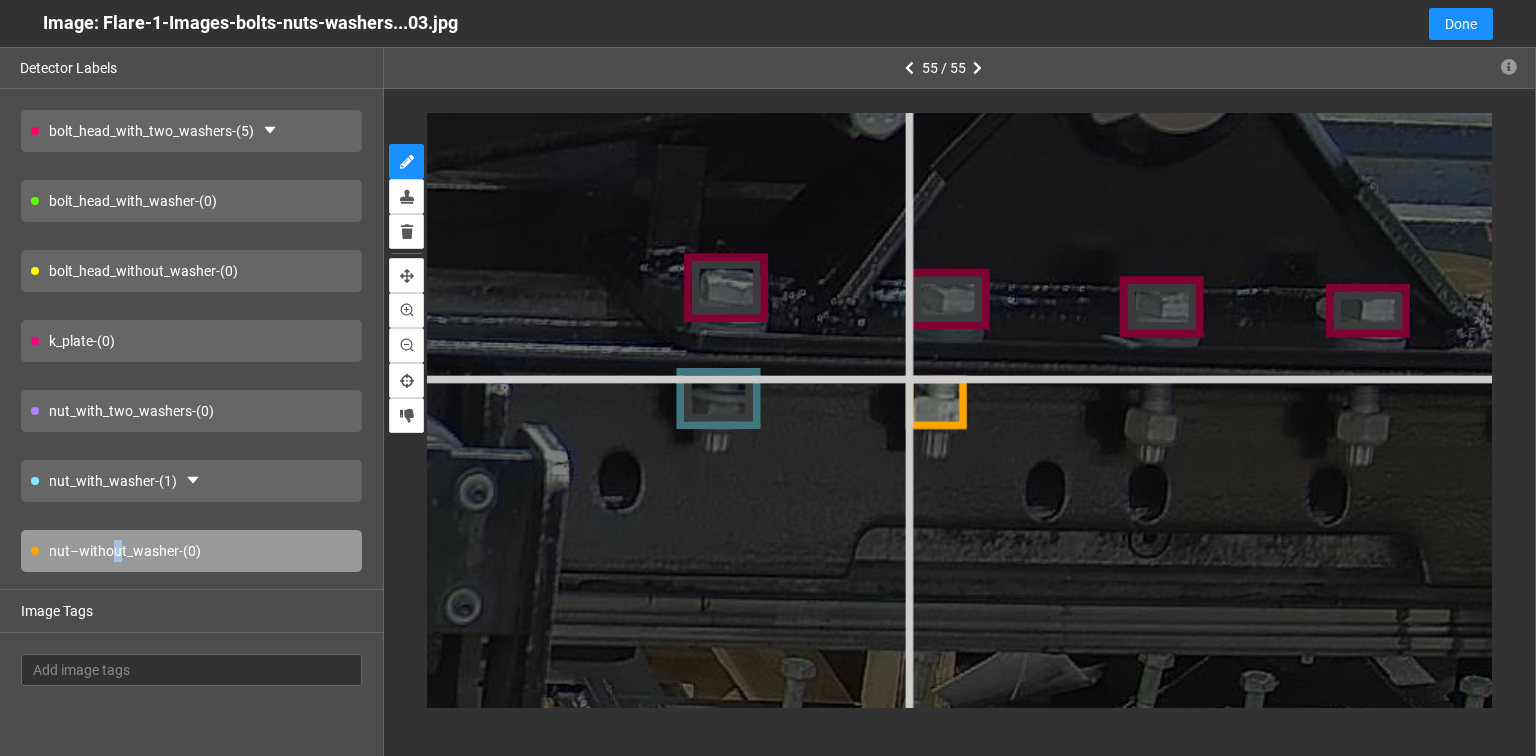 click at bounding box center (-925, -203) 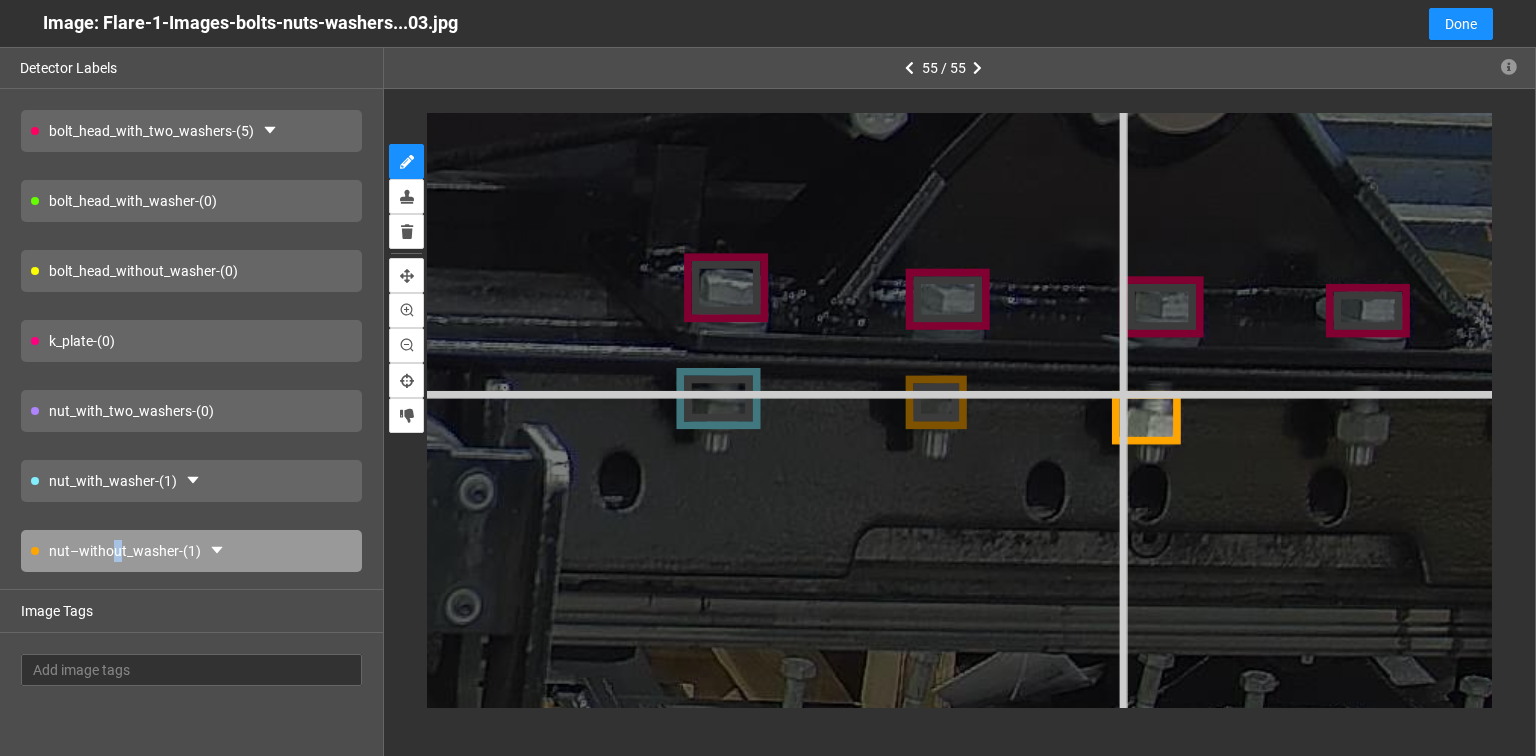 click at bounding box center (-925, -203) 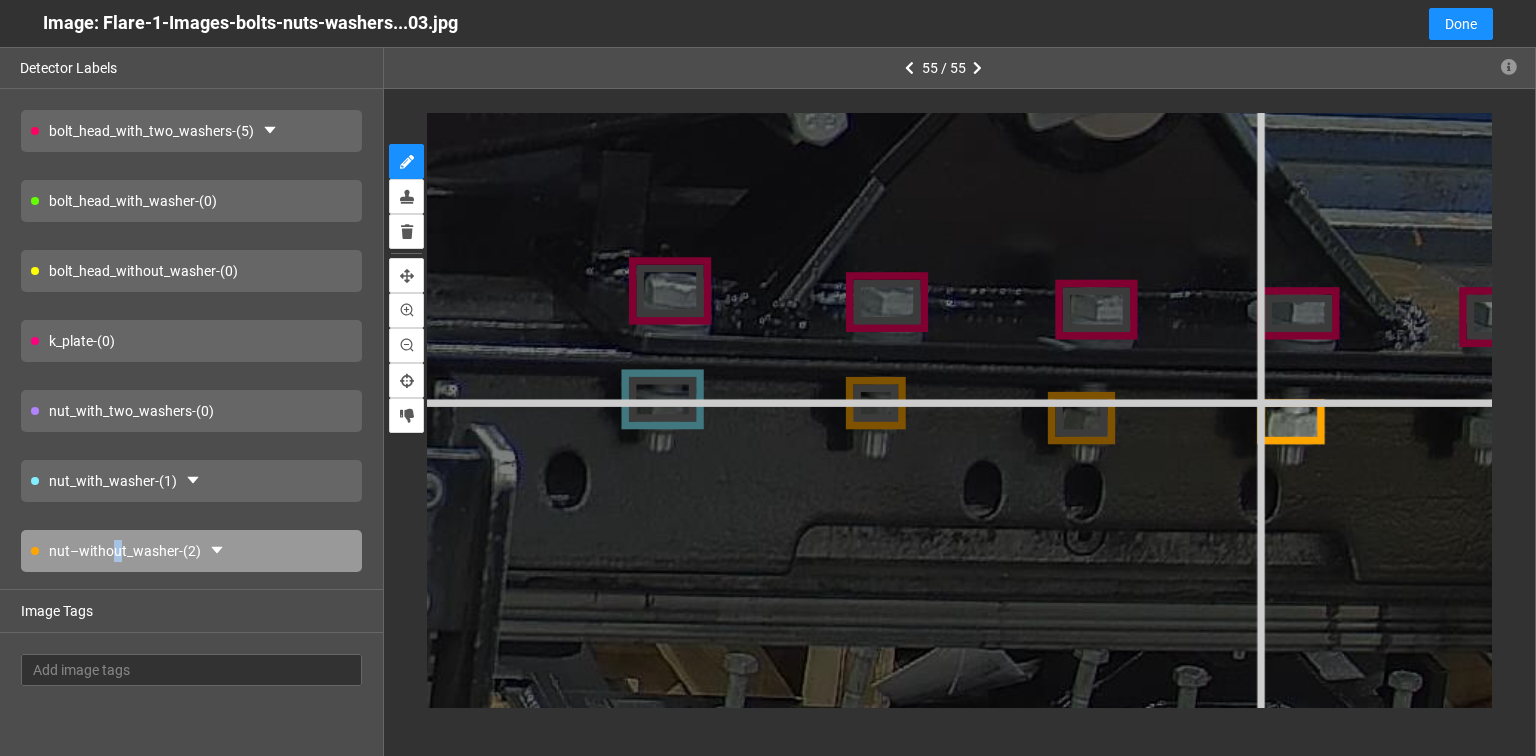 click at bounding box center [-946, -189] 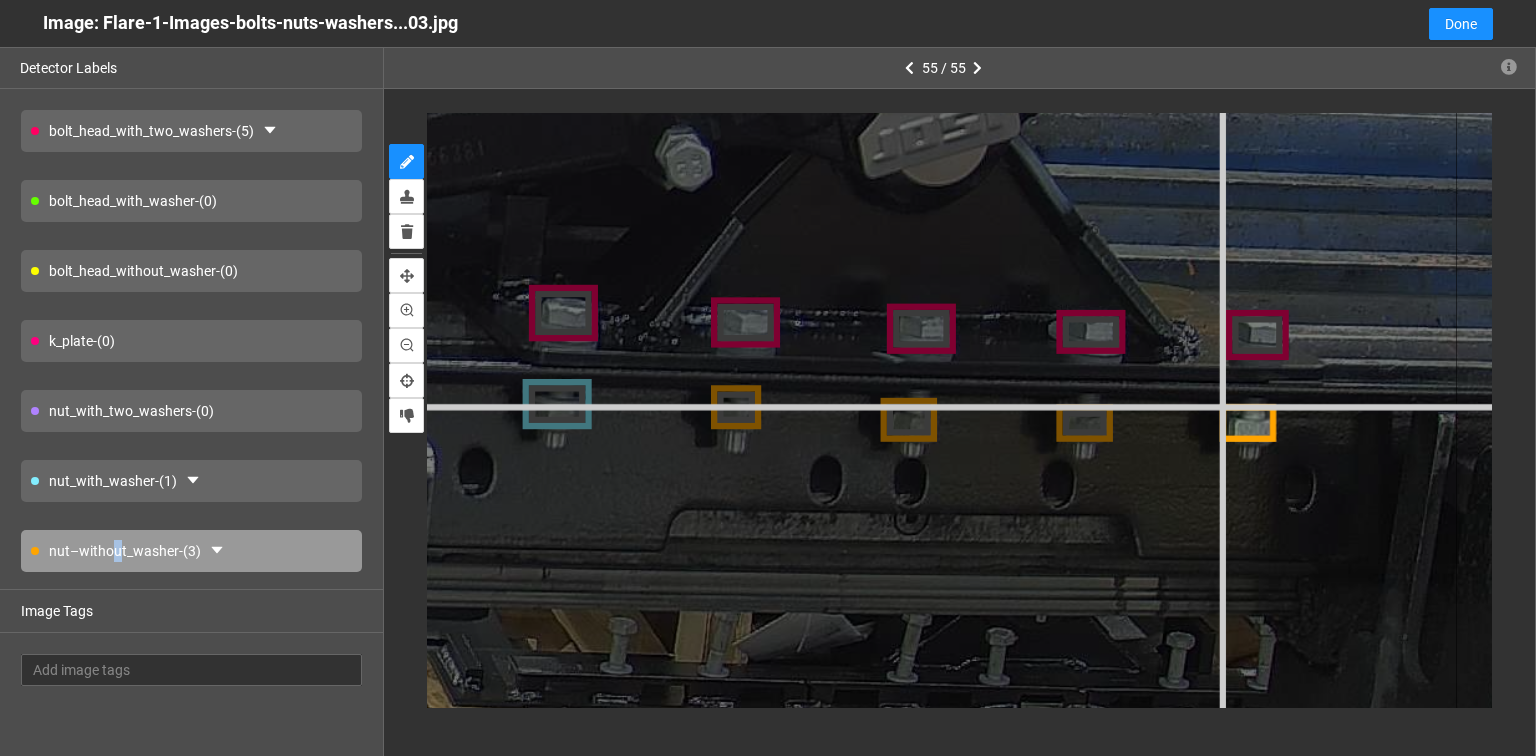 click at bounding box center [-794, -90] 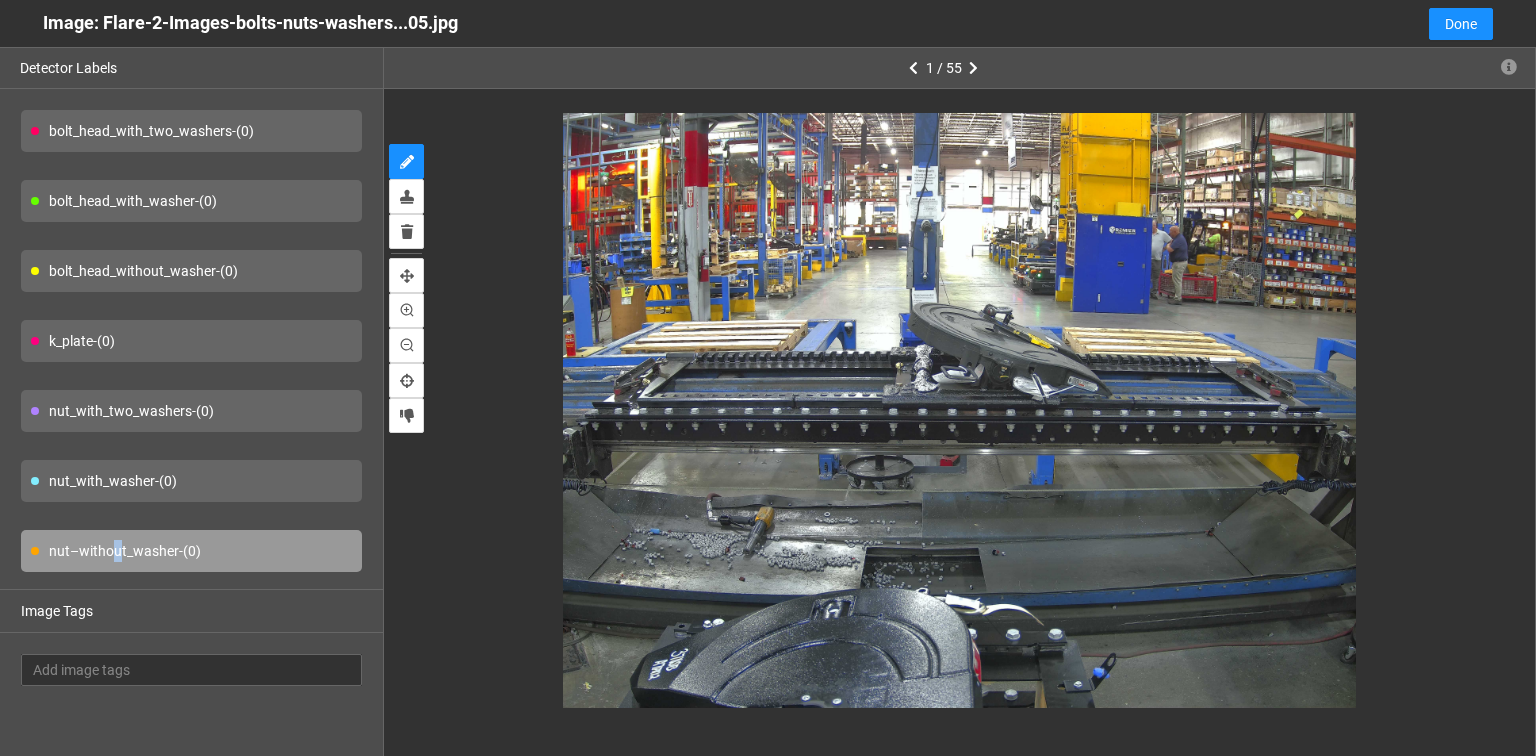 type on "3" 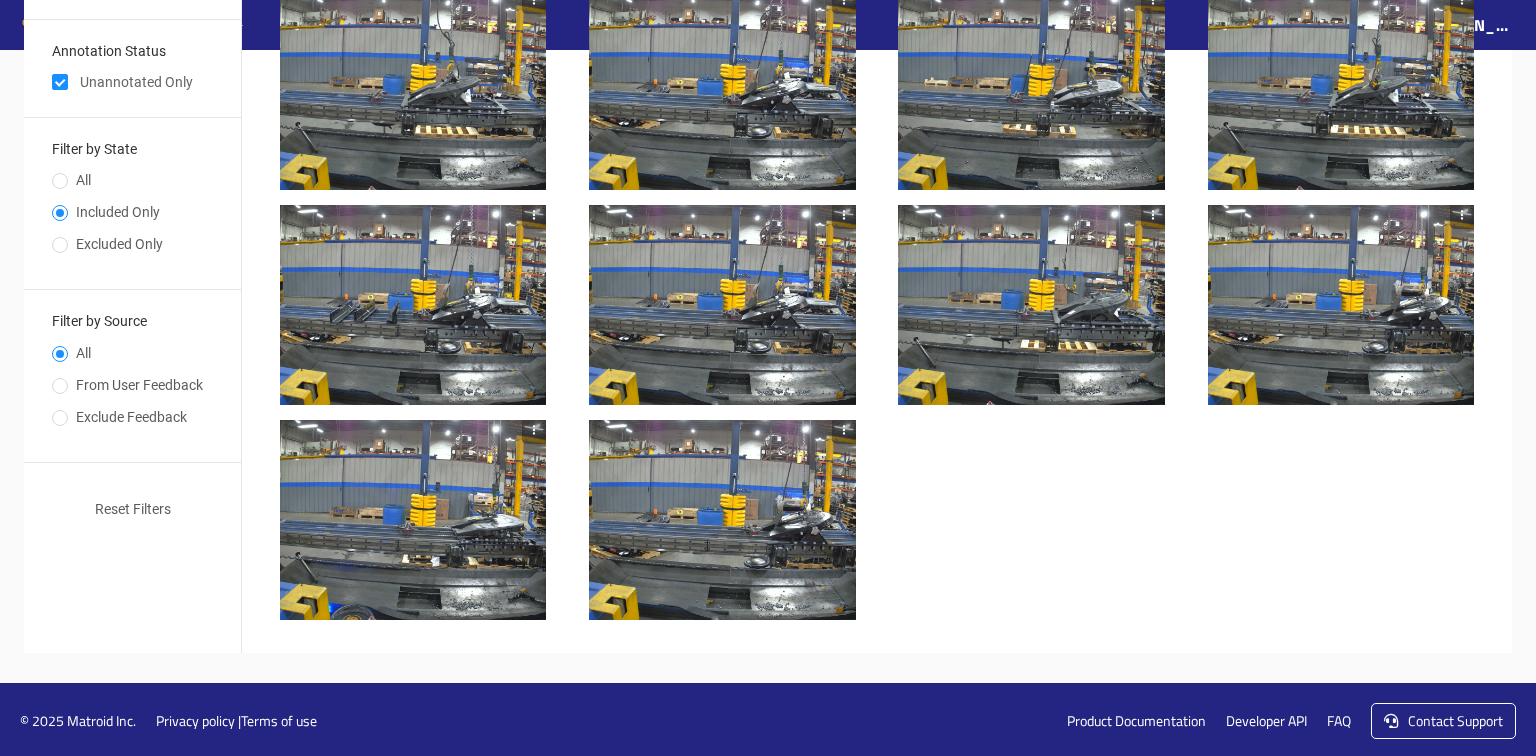 click at bounding box center [722, 520] 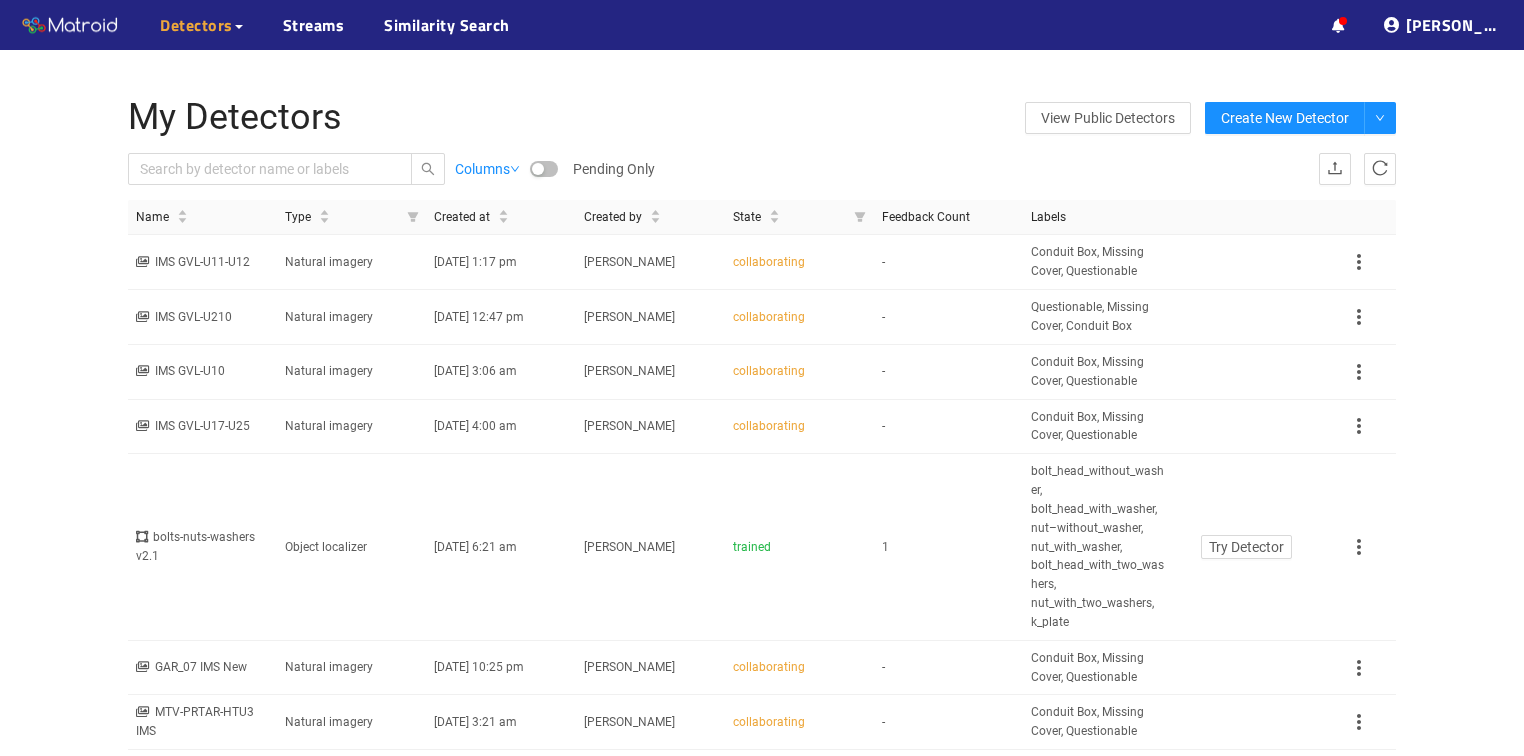 scroll, scrollTop: 0, scrollLeft: 0, axis: both 